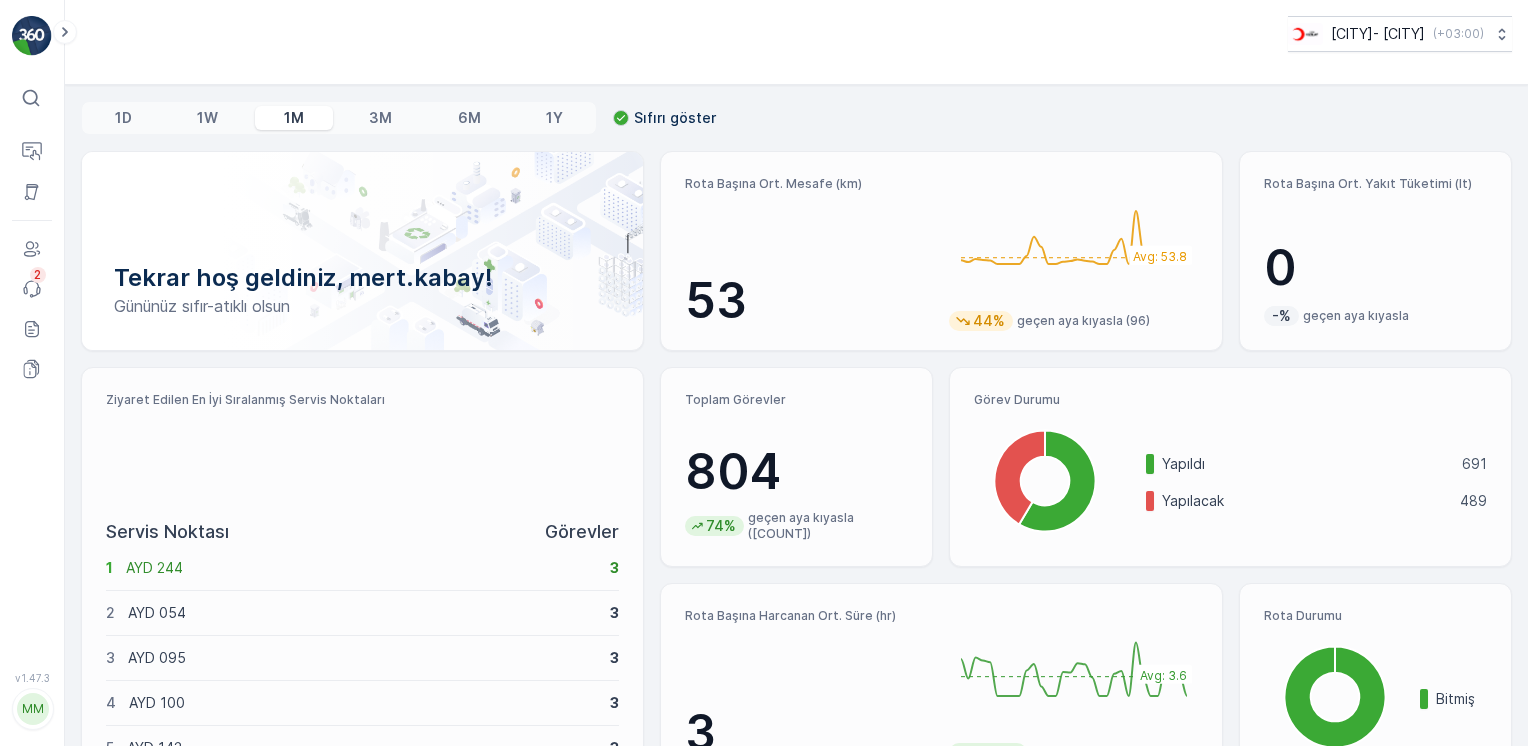 scroll, scrollTop: 0, scrollLeft: 0, axis: both 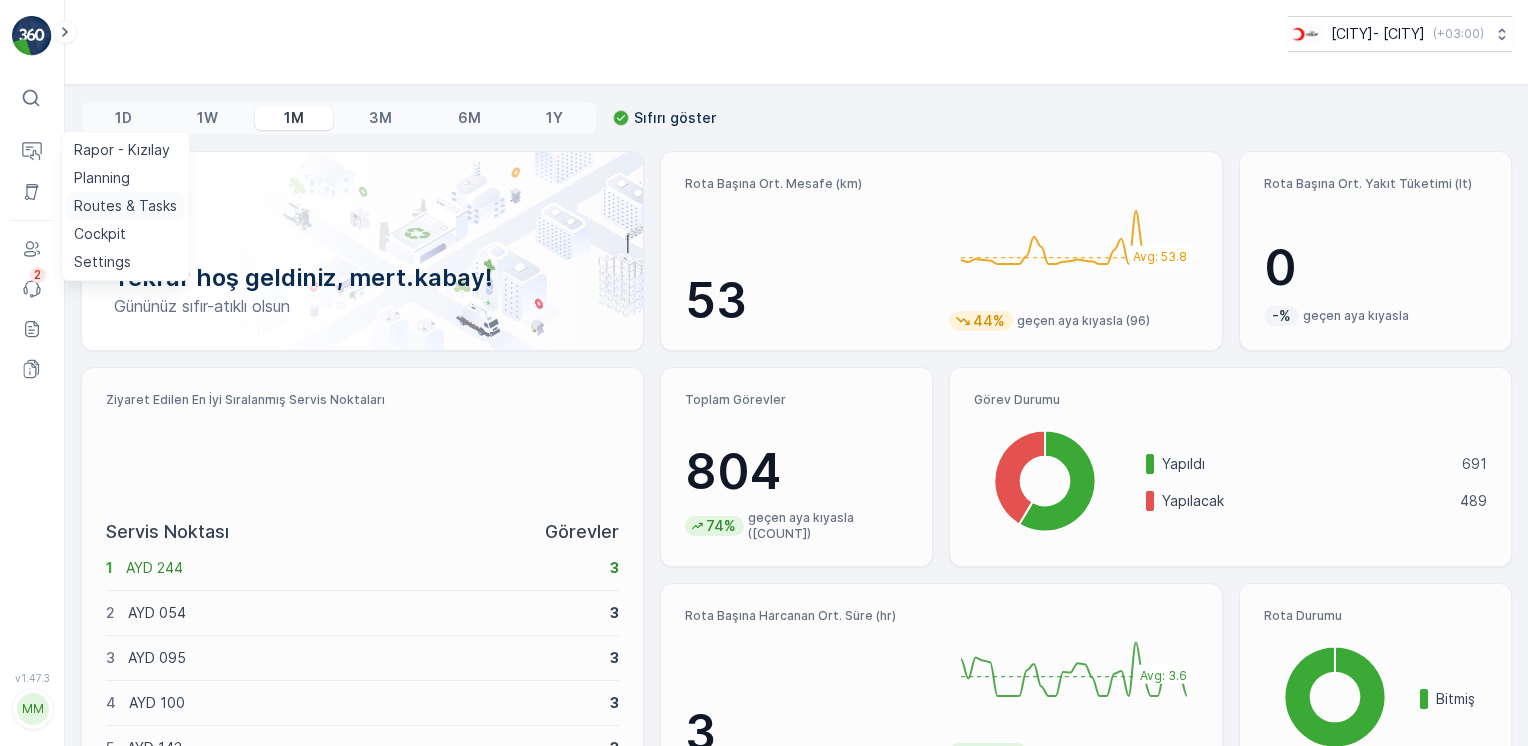 click on "Routes & Tasks" at bounding box center (125, 206) 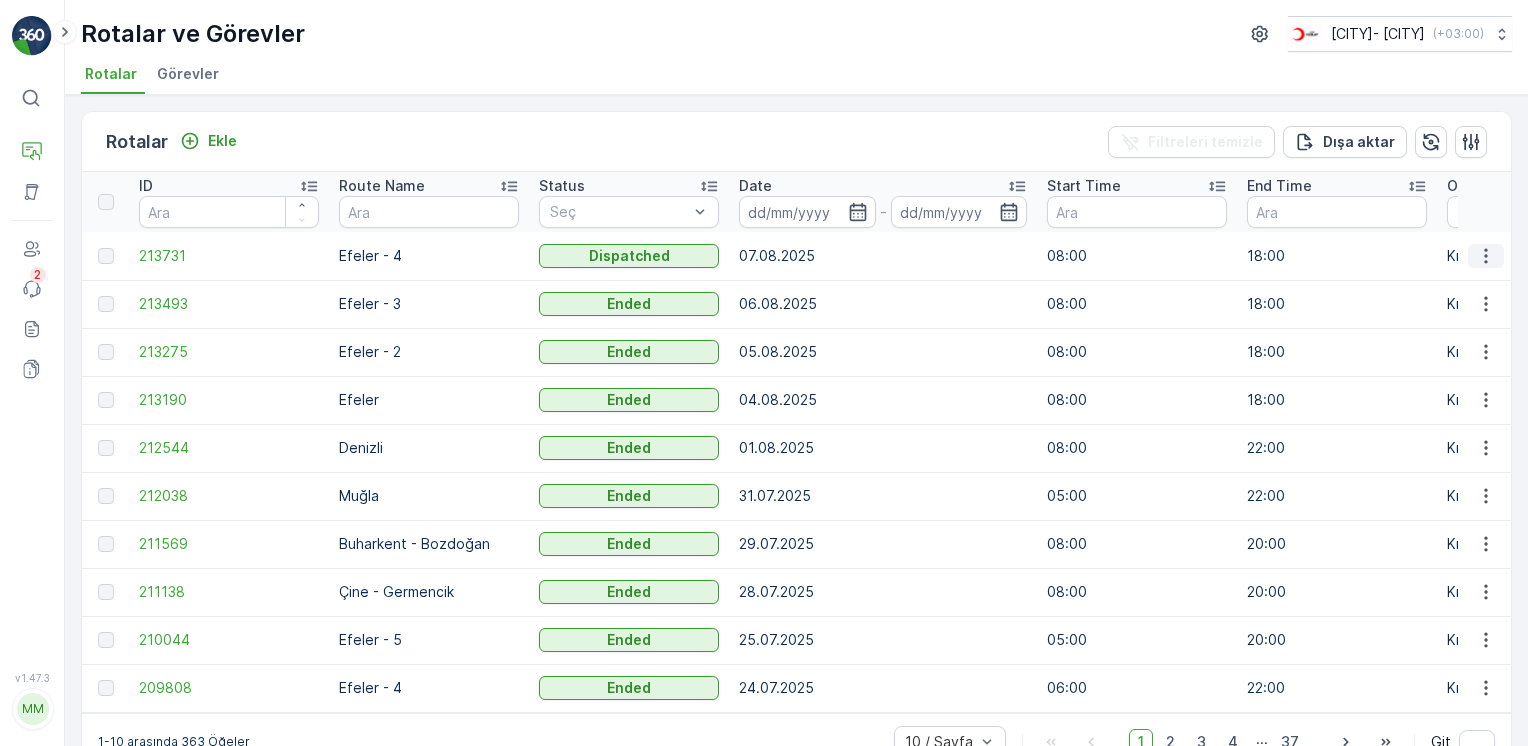 click 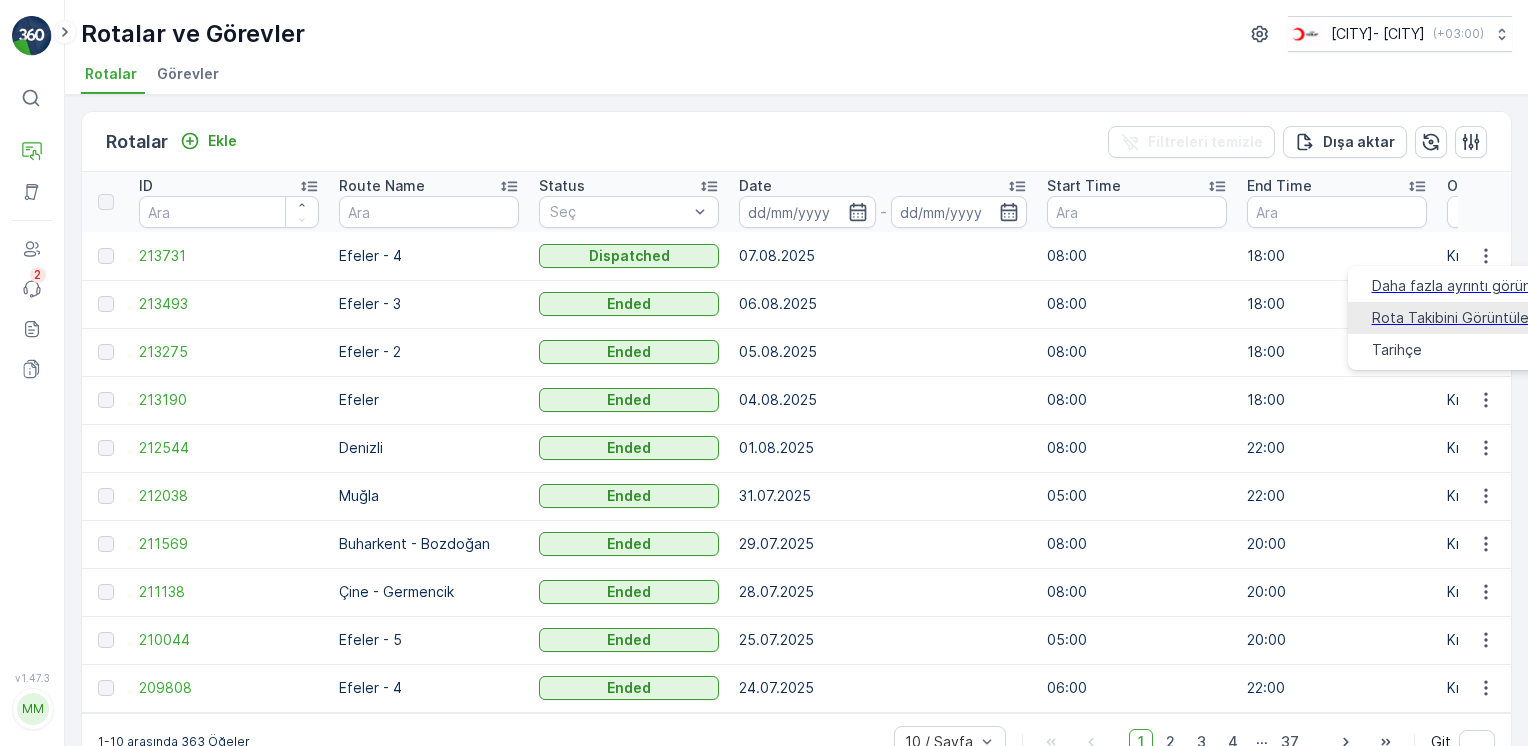 click on "Rota Takibini Görüntüle" at bounding box center [1450, 318] 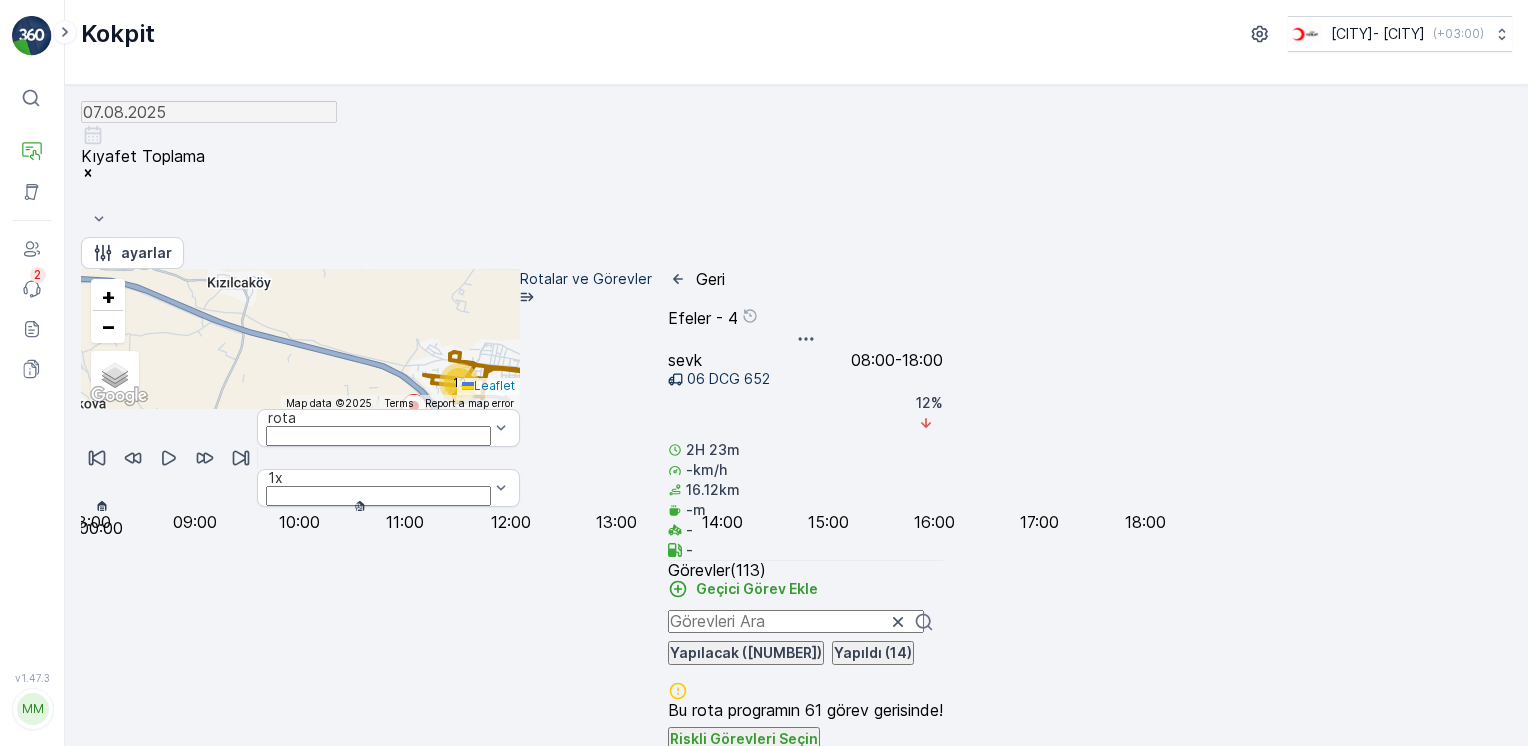 click on "Yapıldı   (14)" at bounding box center (873, 653) 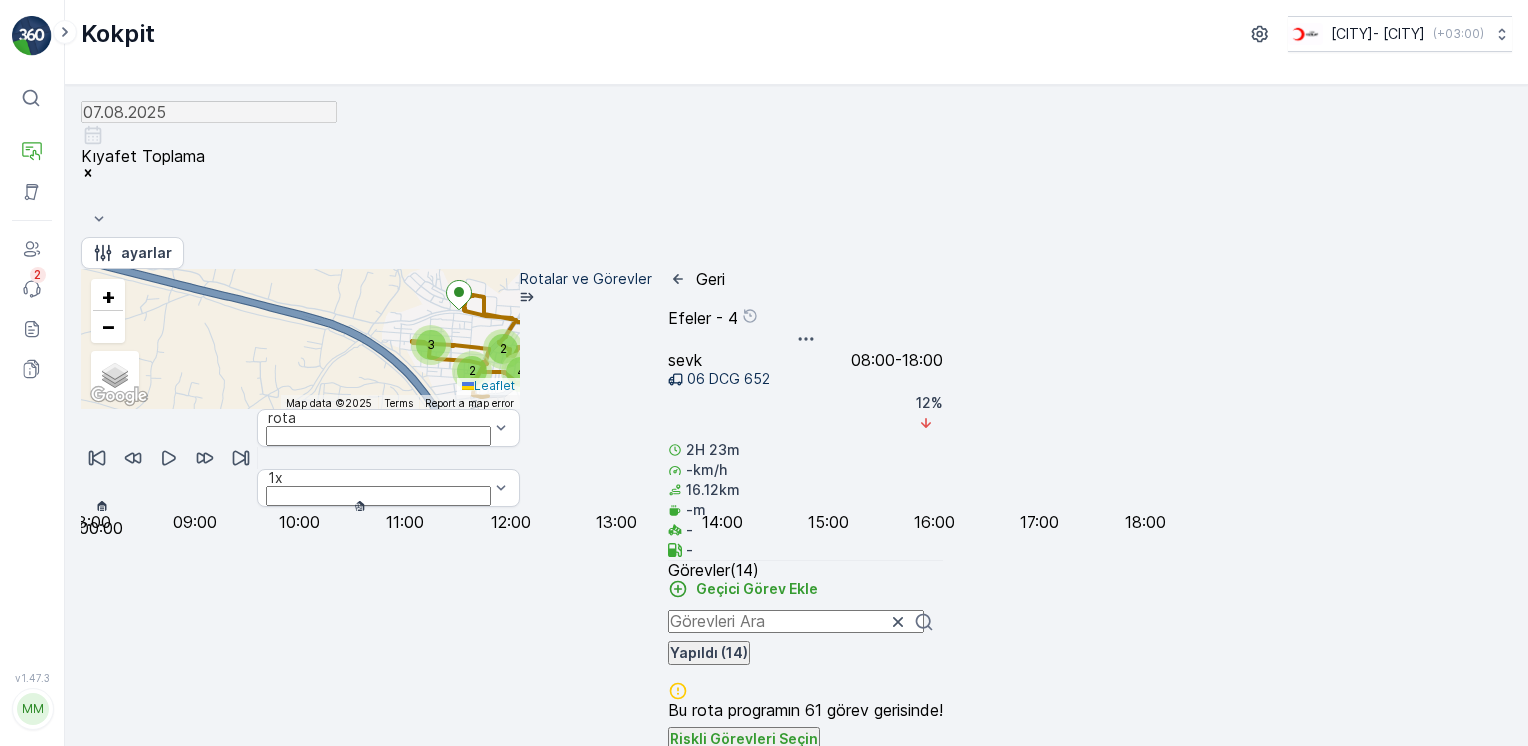 click at bounding box center [102, 506] 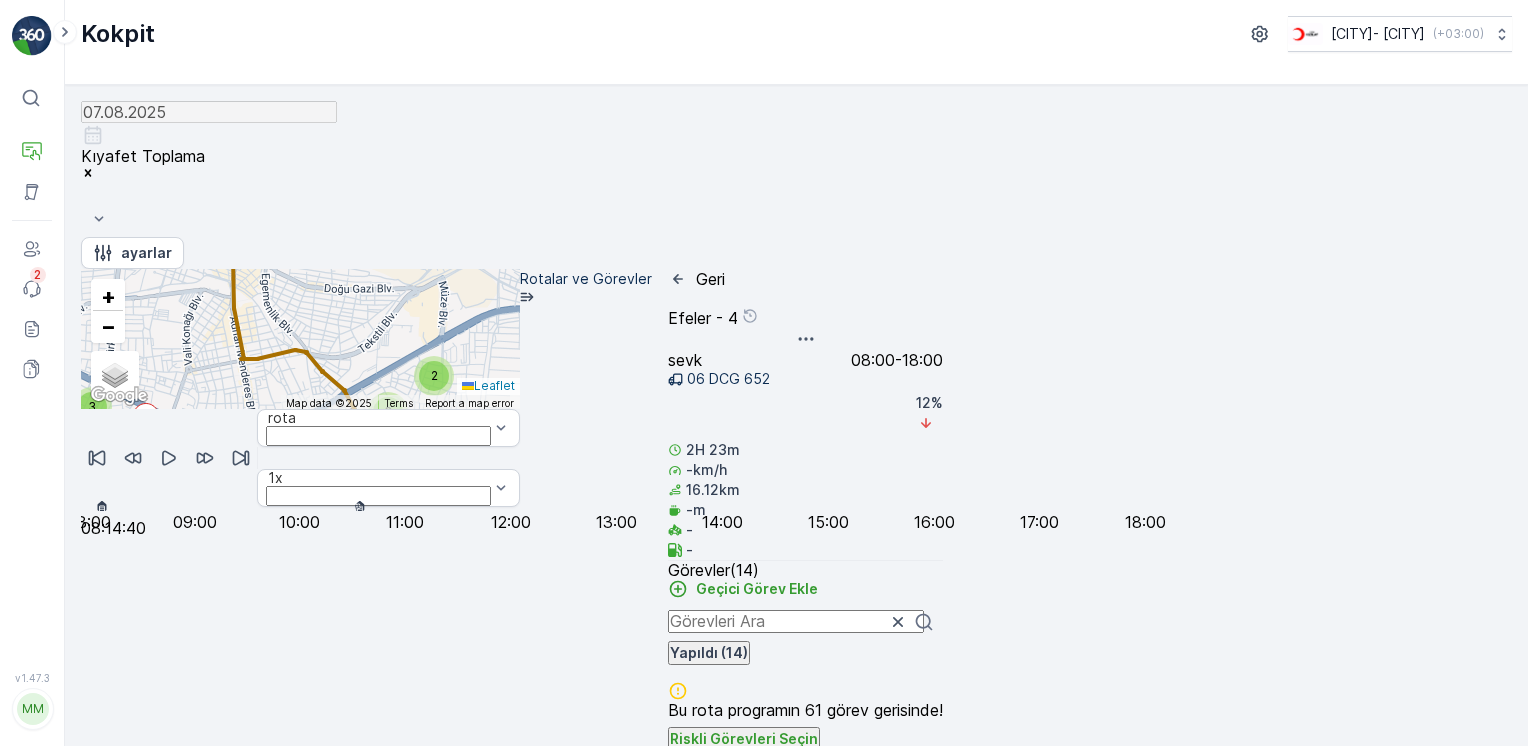 click 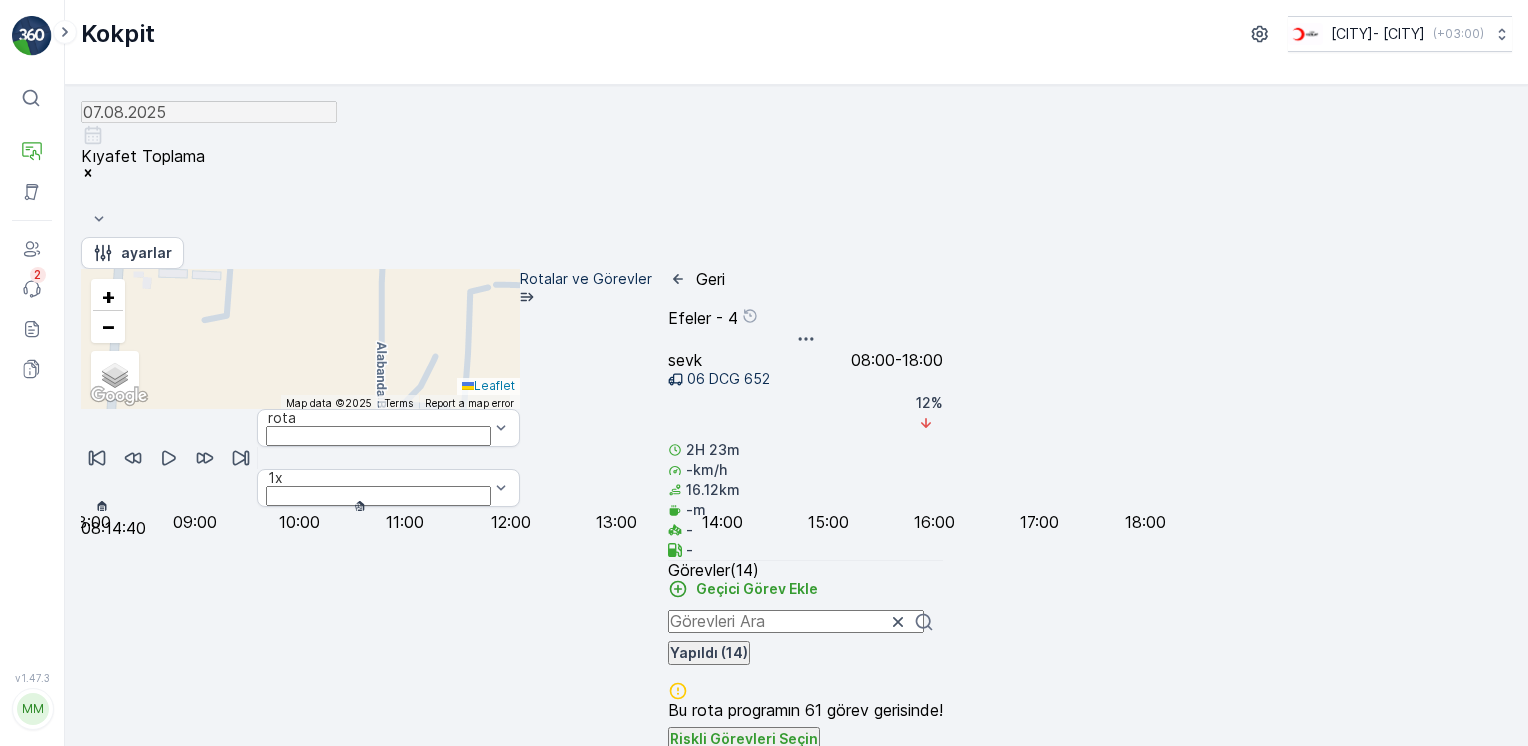 click at bounding box center [300, 507] 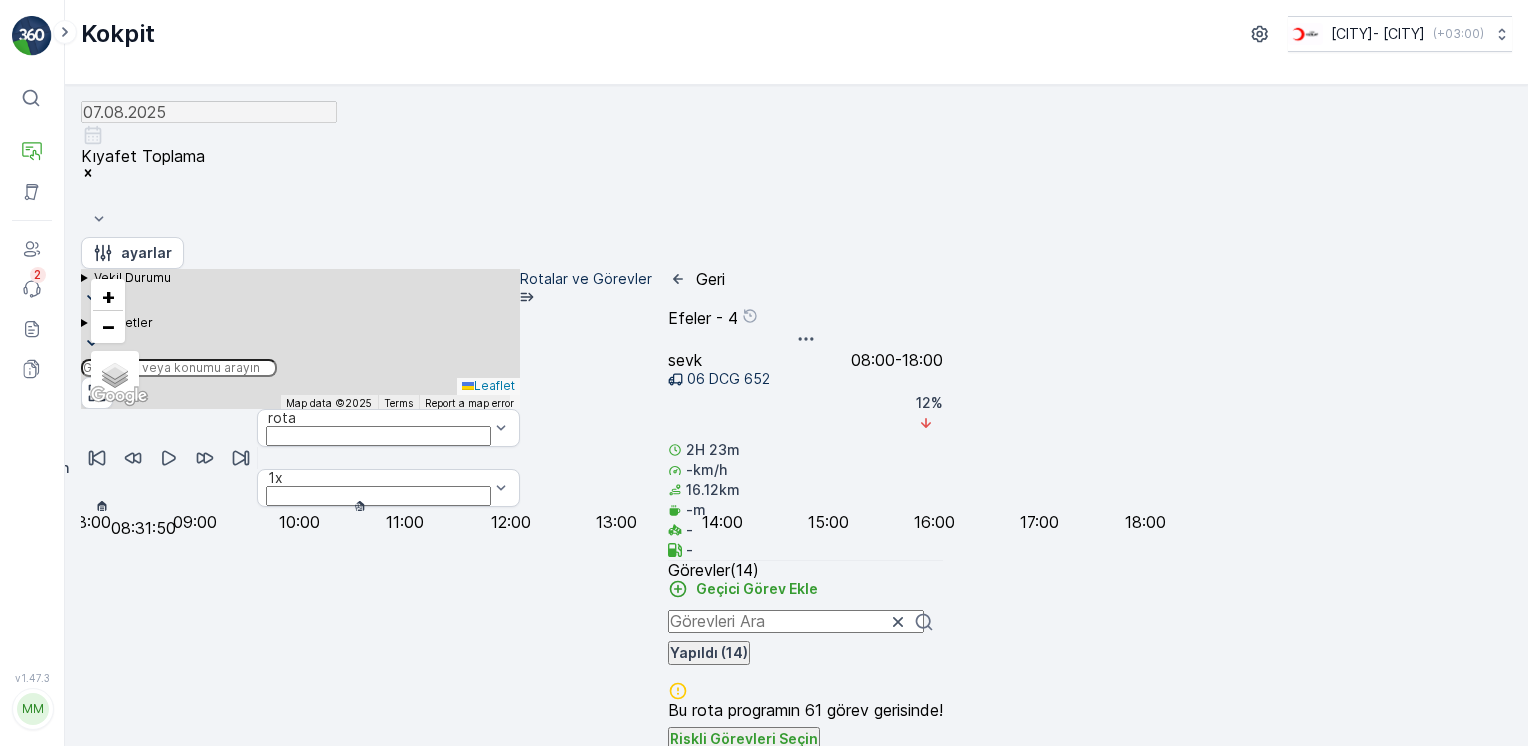 click at bounding box center [300, 507] 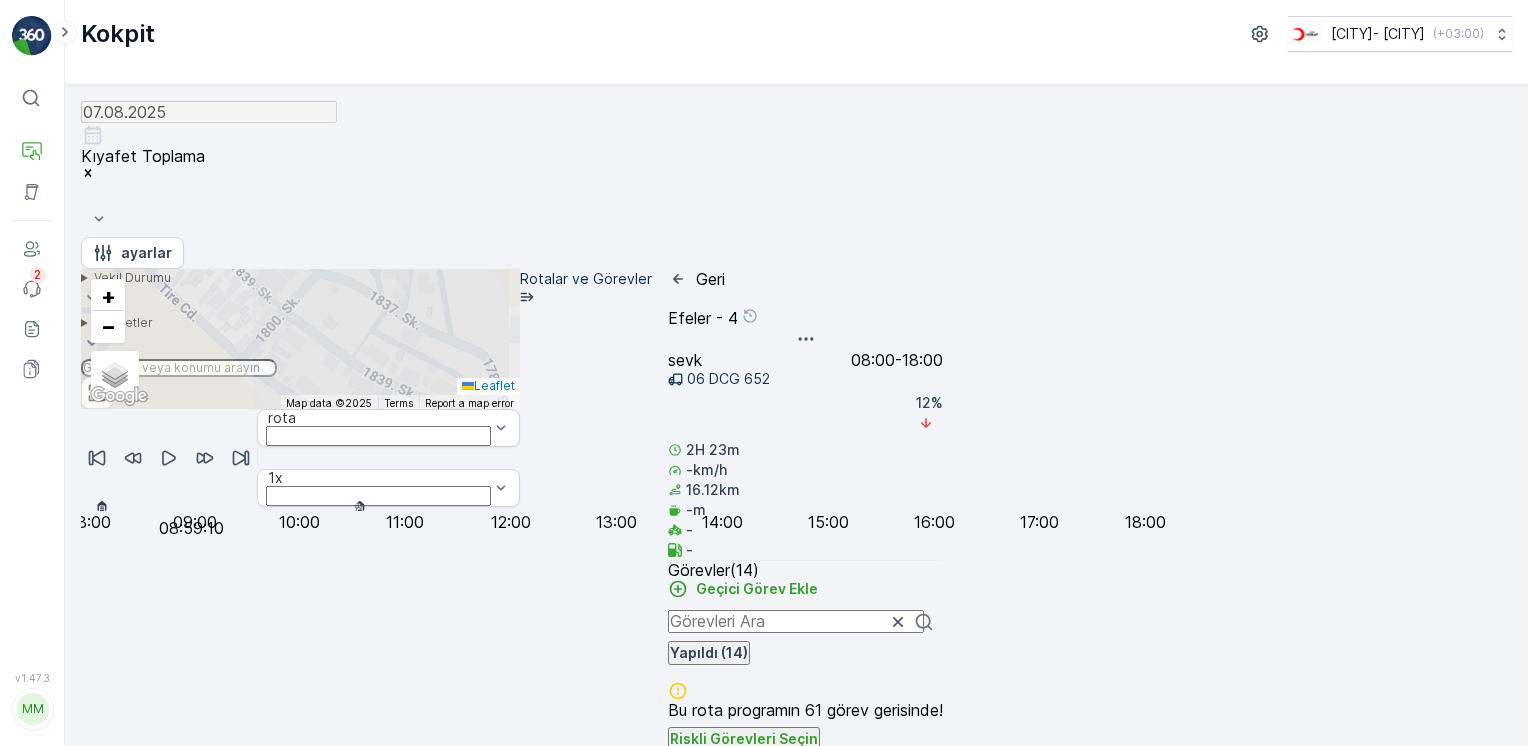 click at bounding box center (300, 507) 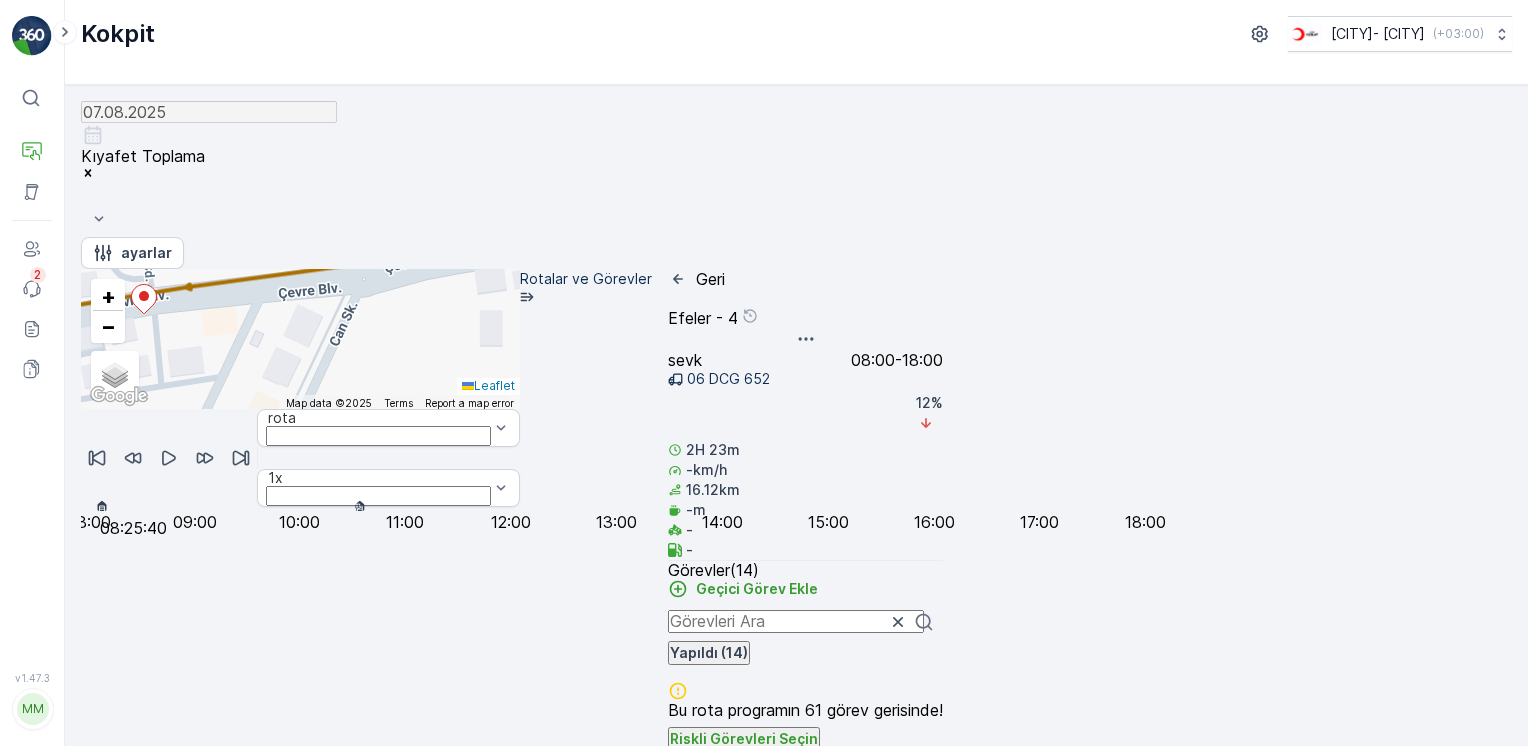 click 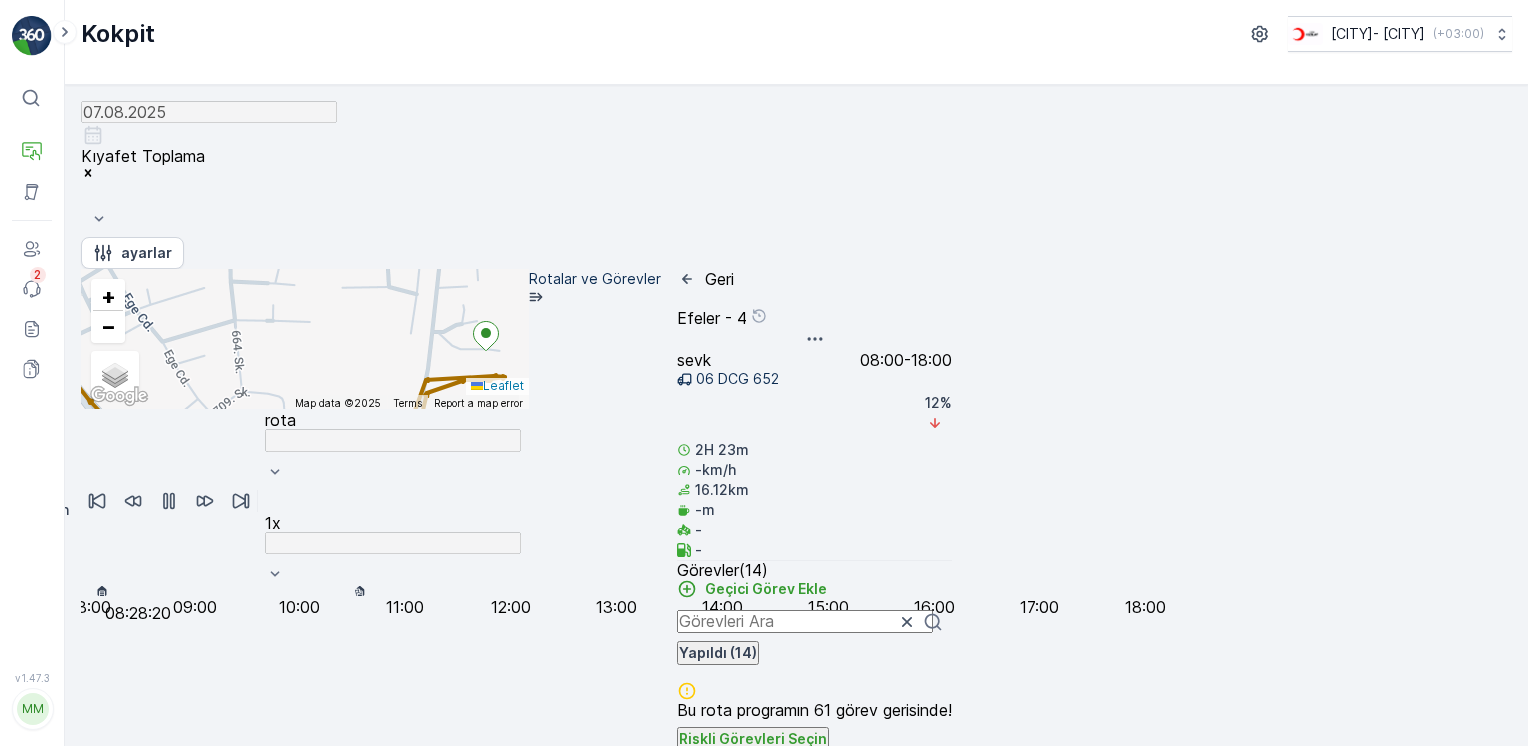 drag, startPoint x: 384, startPoint y: 388, endPoint x: 374, endPoint y: 454, distance: 66.75328 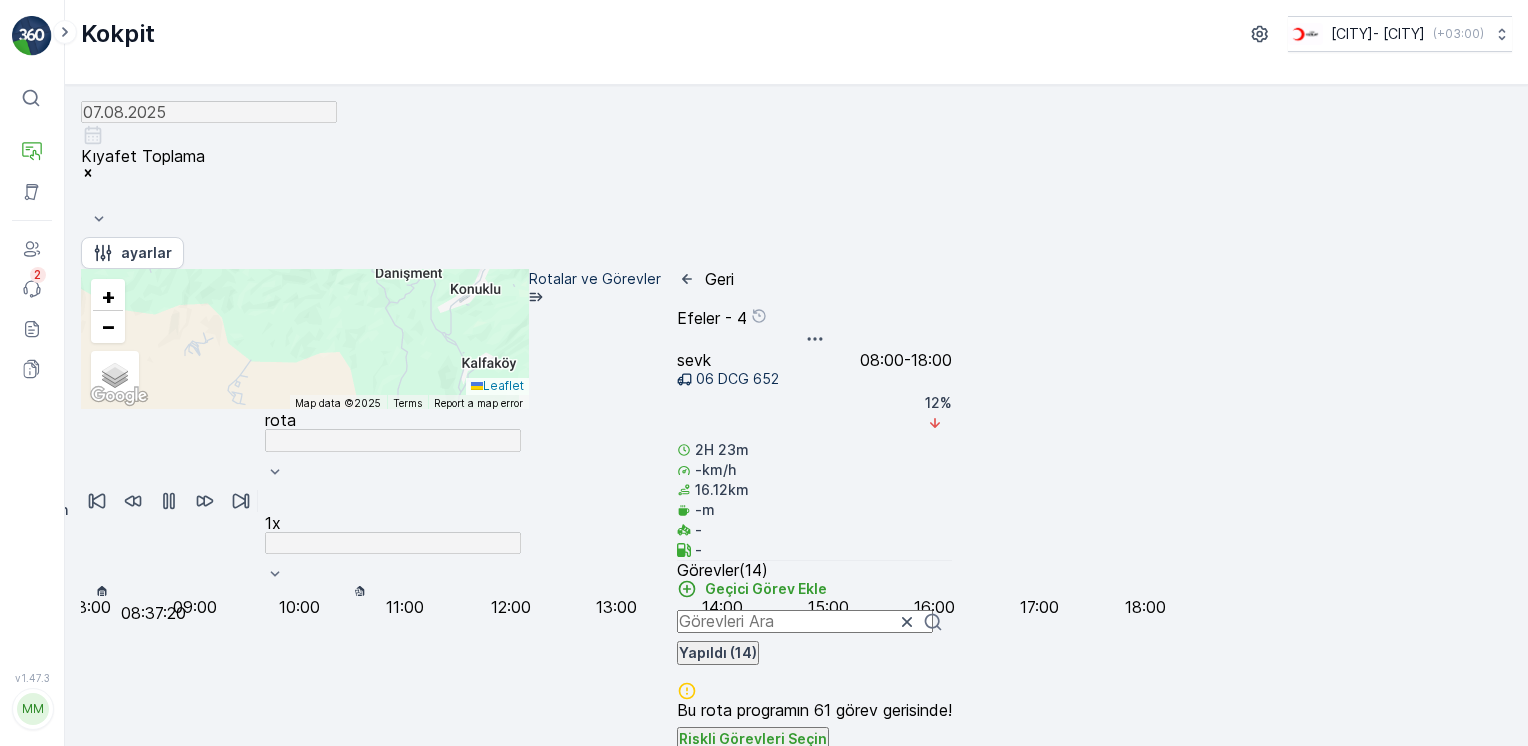 drag, startPoint x: 248, startPoint y: 423, endPoint x: 400, endPoint y: 456, distance: 155.54099 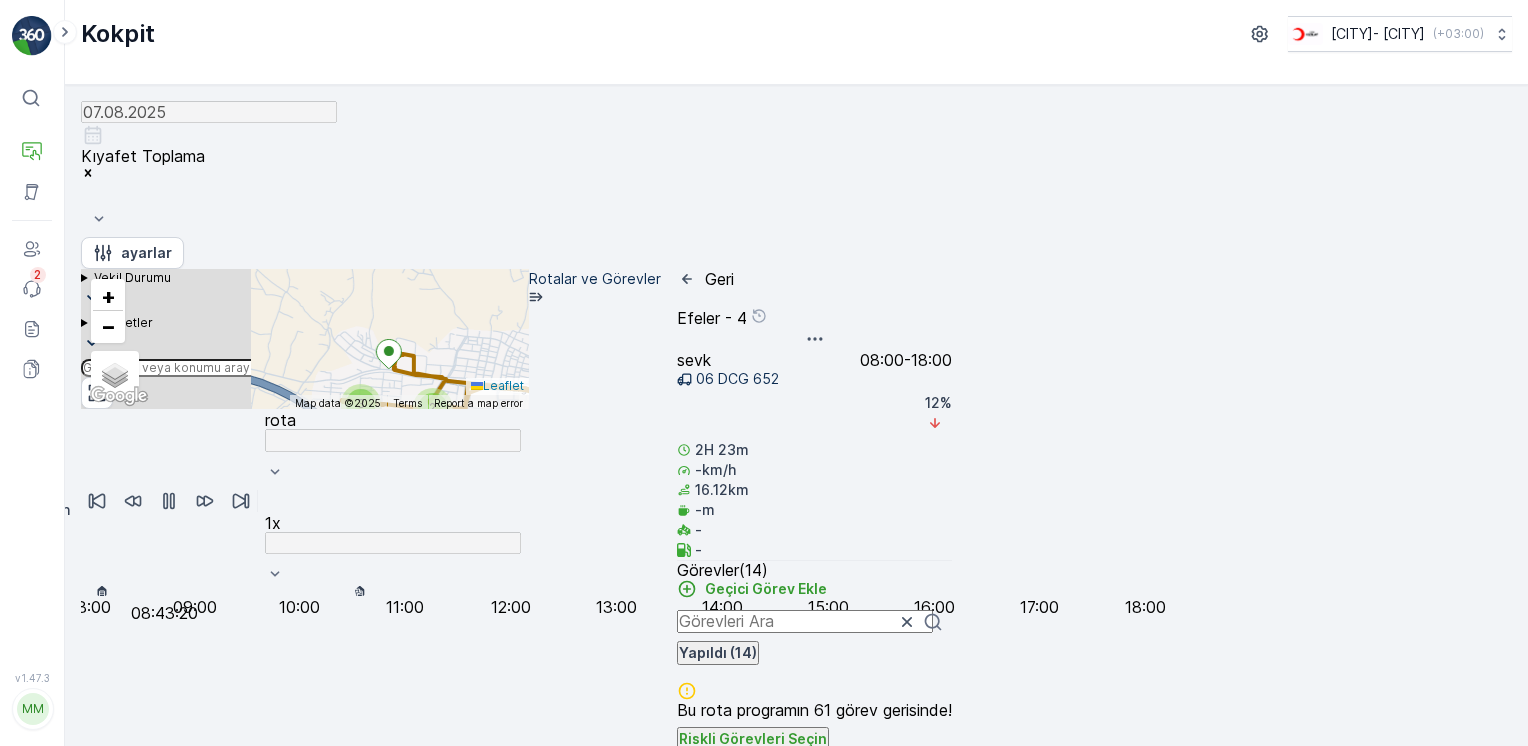 drag, startPoint x: 324, startPoint y: 366, endPoint x: 671, endPoint y: 427, distance: 352.32086 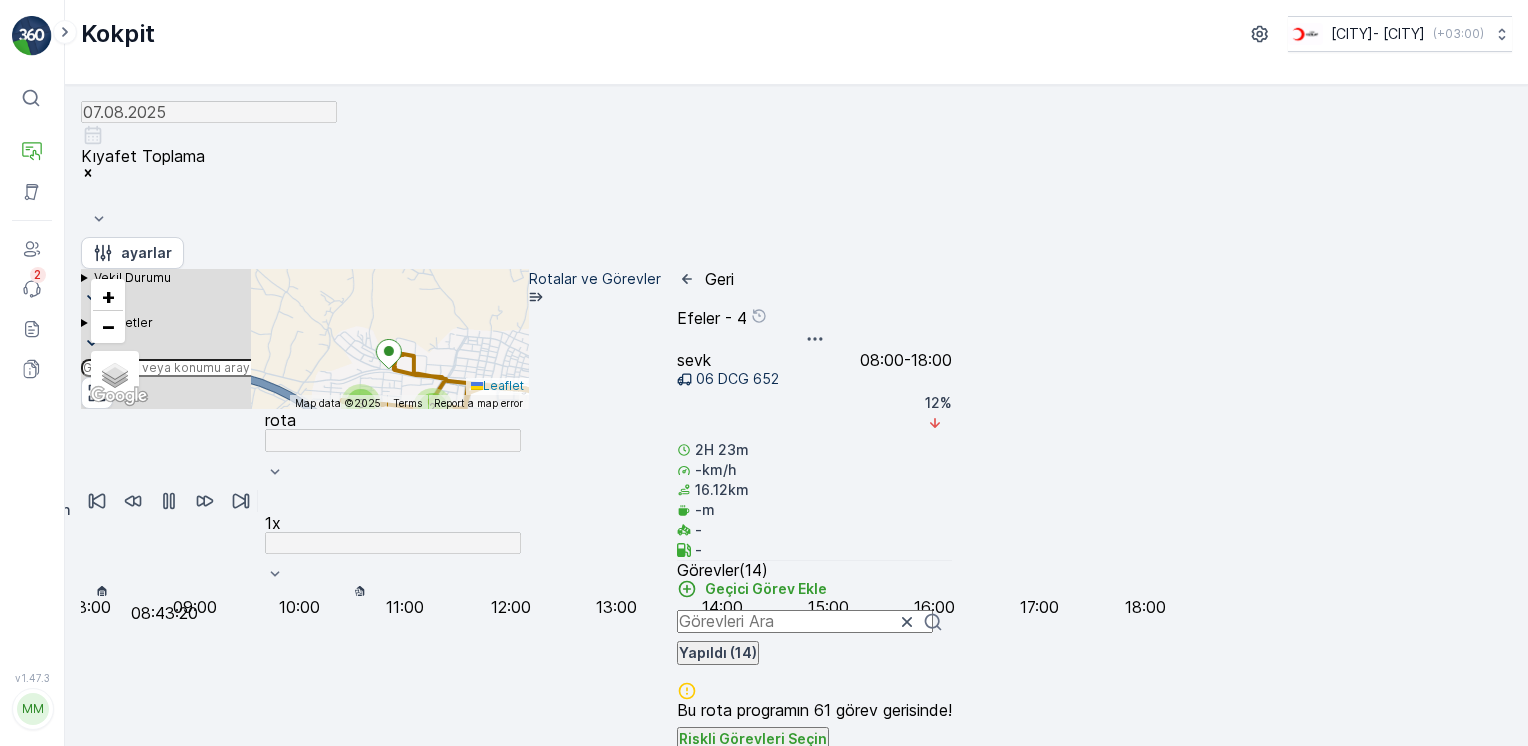 click on "2 5 2 3 2 4 5 9 5 2 2 2 3 5 3 4 5 2 7 3 5 4 2 3 6 3 + −  Uydu  Yol haritası  Arazi  Karışık  Leaflet Keyboard shortcuts Map Data Map data ©2025 Map data ©2025 500 m  Click to toggle between metric and imperial units Terms Report a map error Vekil Durumu Hareket halinde Sabit faaliyetler Başlangıç noktası Bitiş noktası YAKIT İmha etmek mola hız sınırı" at bounding box center (305, 339) 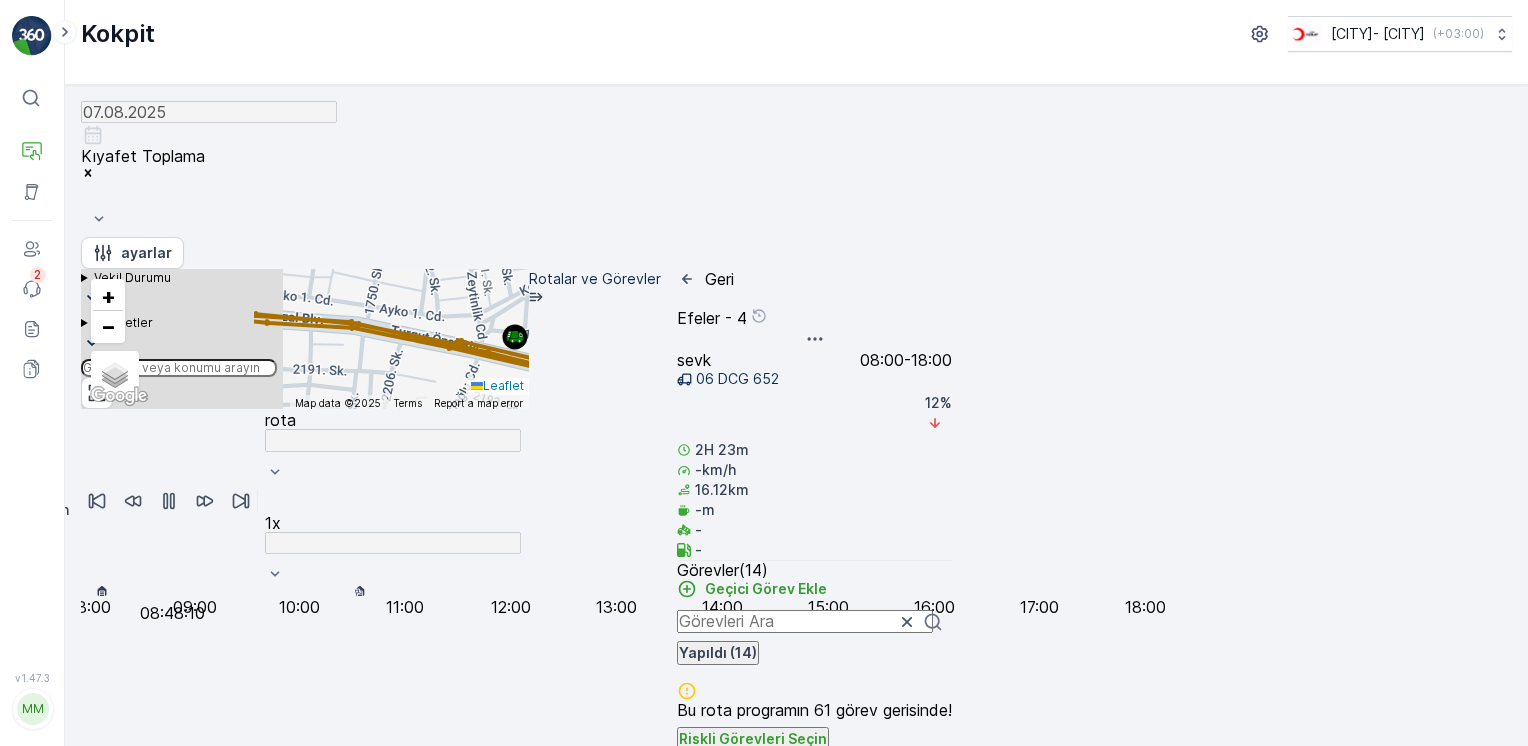 drag, startPoint x: 599, startPoint y: 346, endPoint x: 699, endPoint y: 374, distance: 103.84604 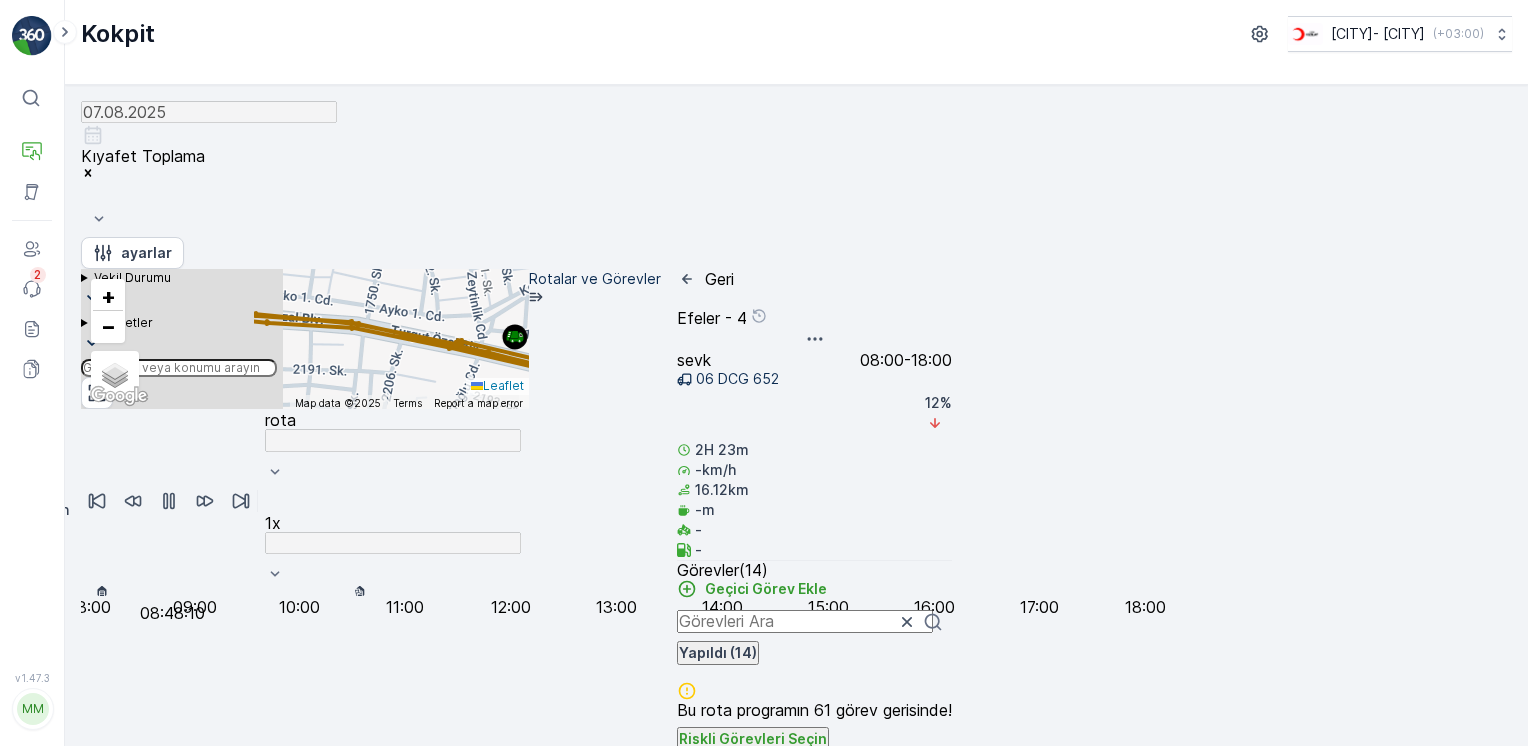 click on "2 + −  Uydu  Yol haritası  Arazi  Karışık  Leaflet Keyboard shortcuts Map Data Map data ©2025 Map data ©2025 100 m  Click to toggle between metric and imperial units Terms Report a map error Vekil Durumu Hareket halinde Sabit faaliyetler Başlangıç noktası Bitiş noktası YAKIT İmha etmek mola hız sınırı" at bounding box center [305, 339] 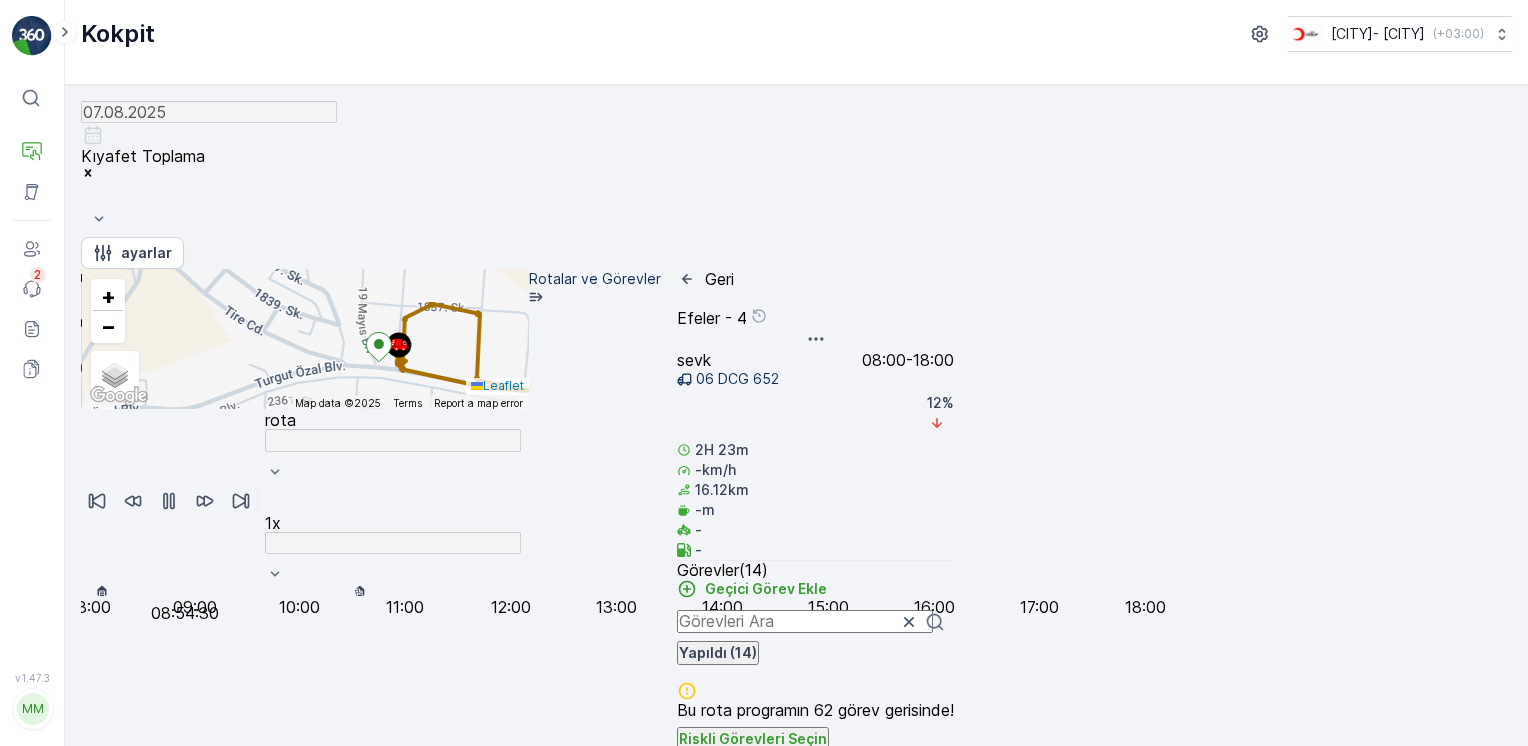 drag, startPoint x: 455, startPoint y: 372, endPoint x: 466, endPoint y: 378, distance: 12.529964 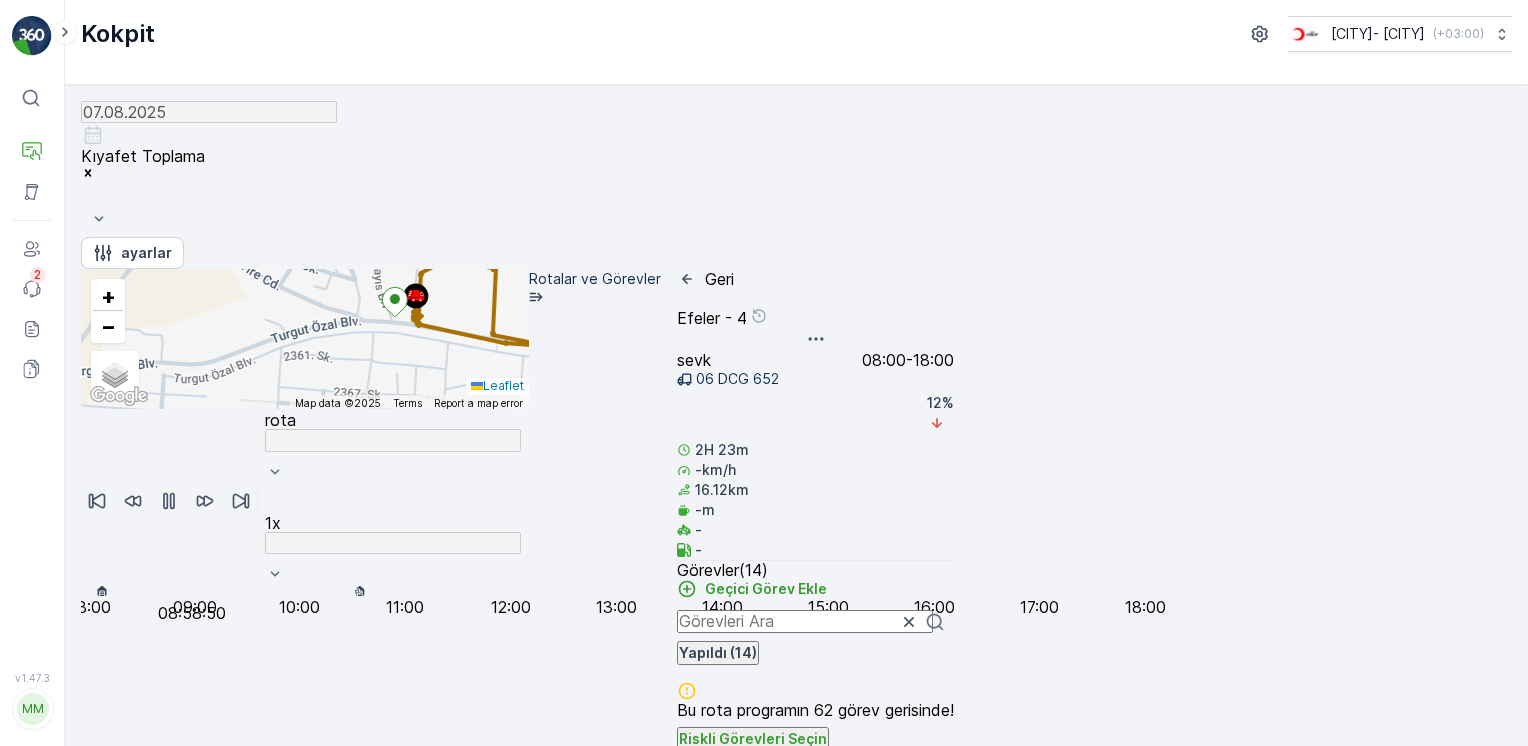 drag, startPoint x: 645, startPoint y: 502, endPoint x: 651, endPoint y: 455, distance: 47.38143 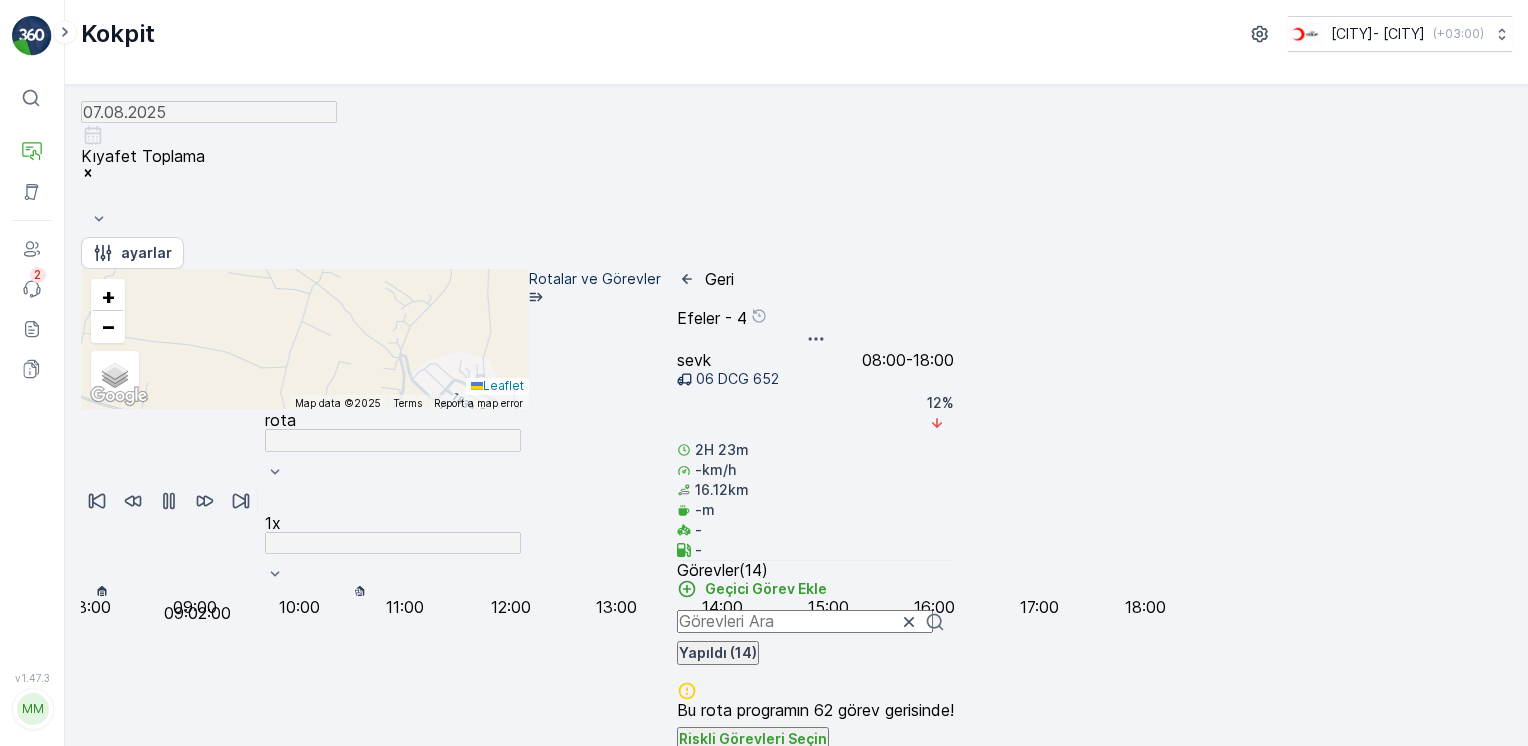 click at bounding box center (305, 592) 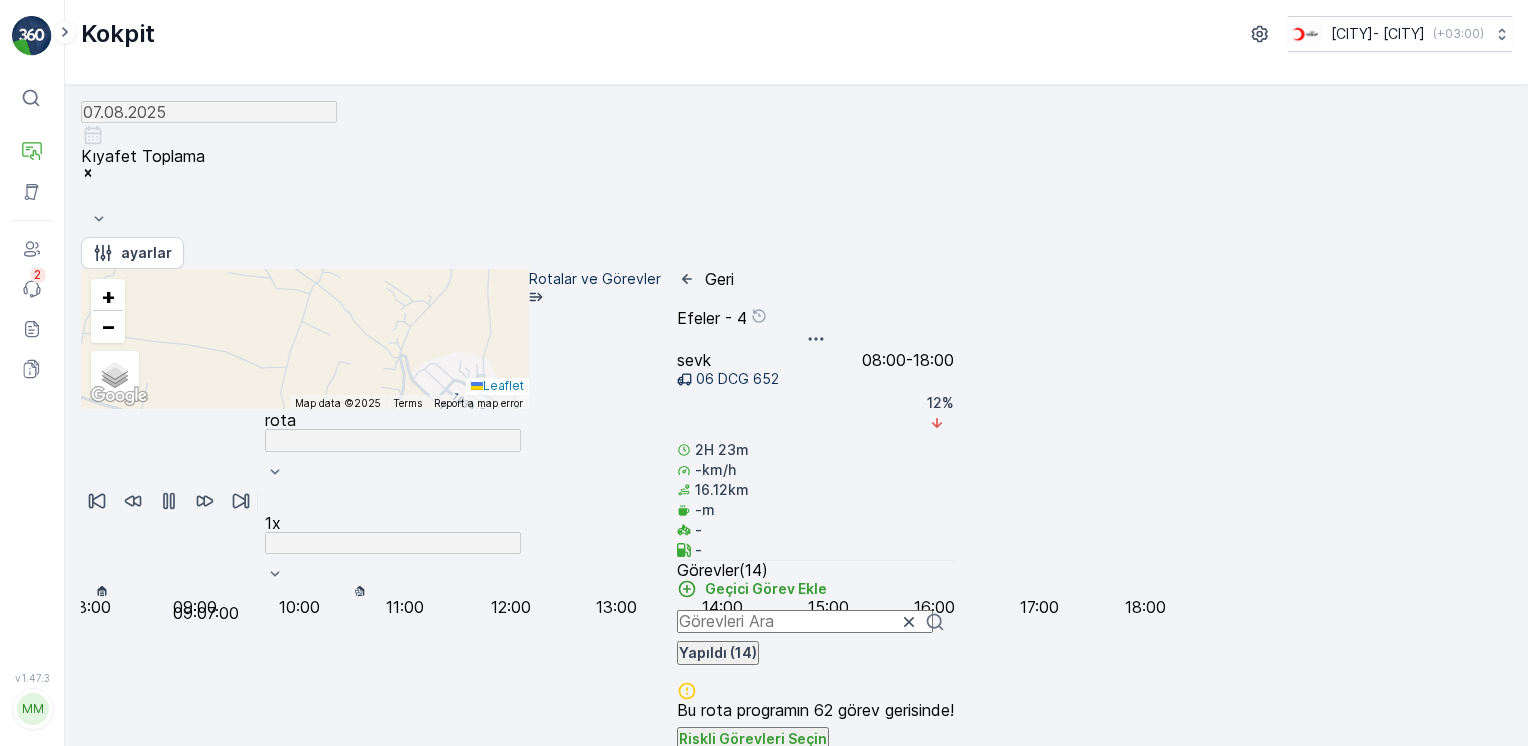 click at bounding box center [305, 592] 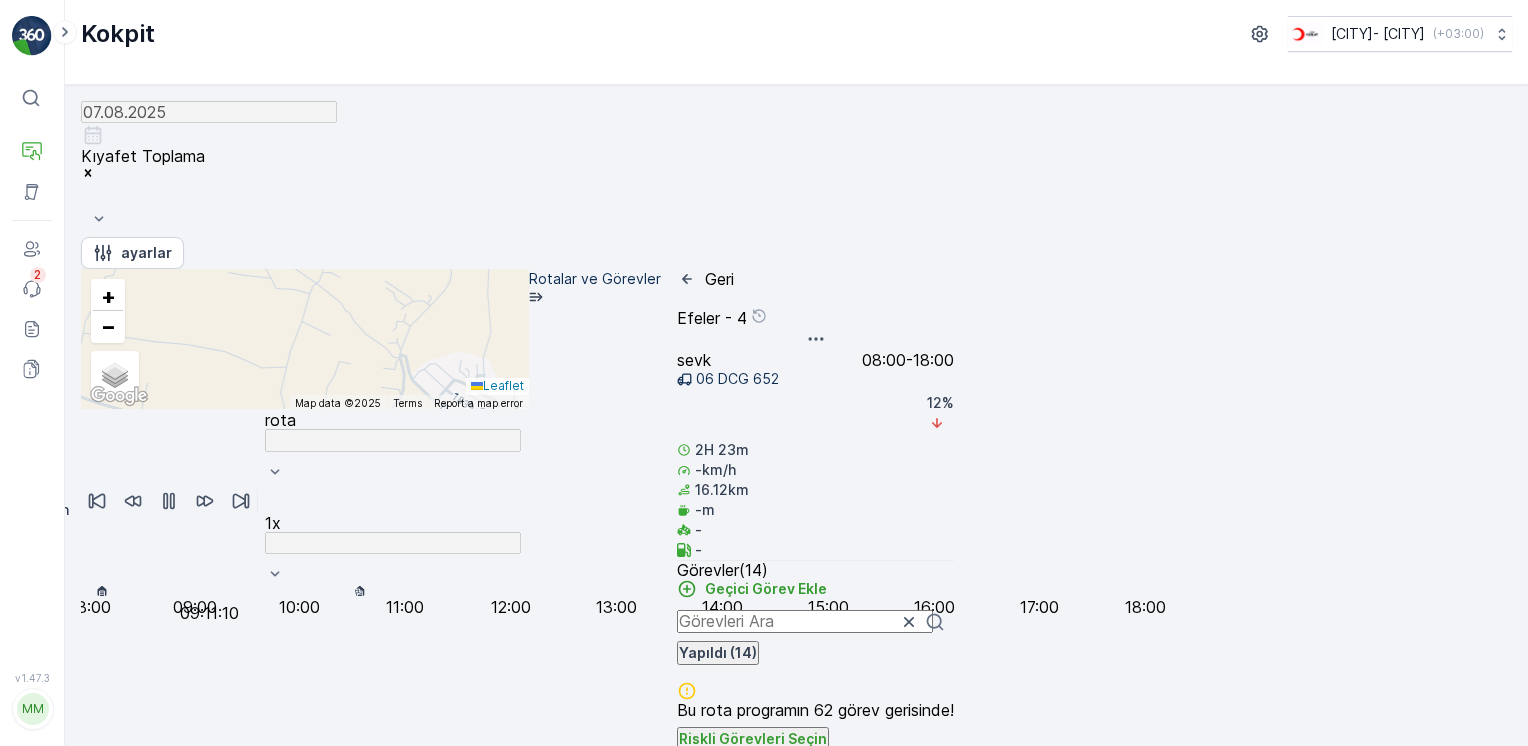 click at bounding box center [305, 592] 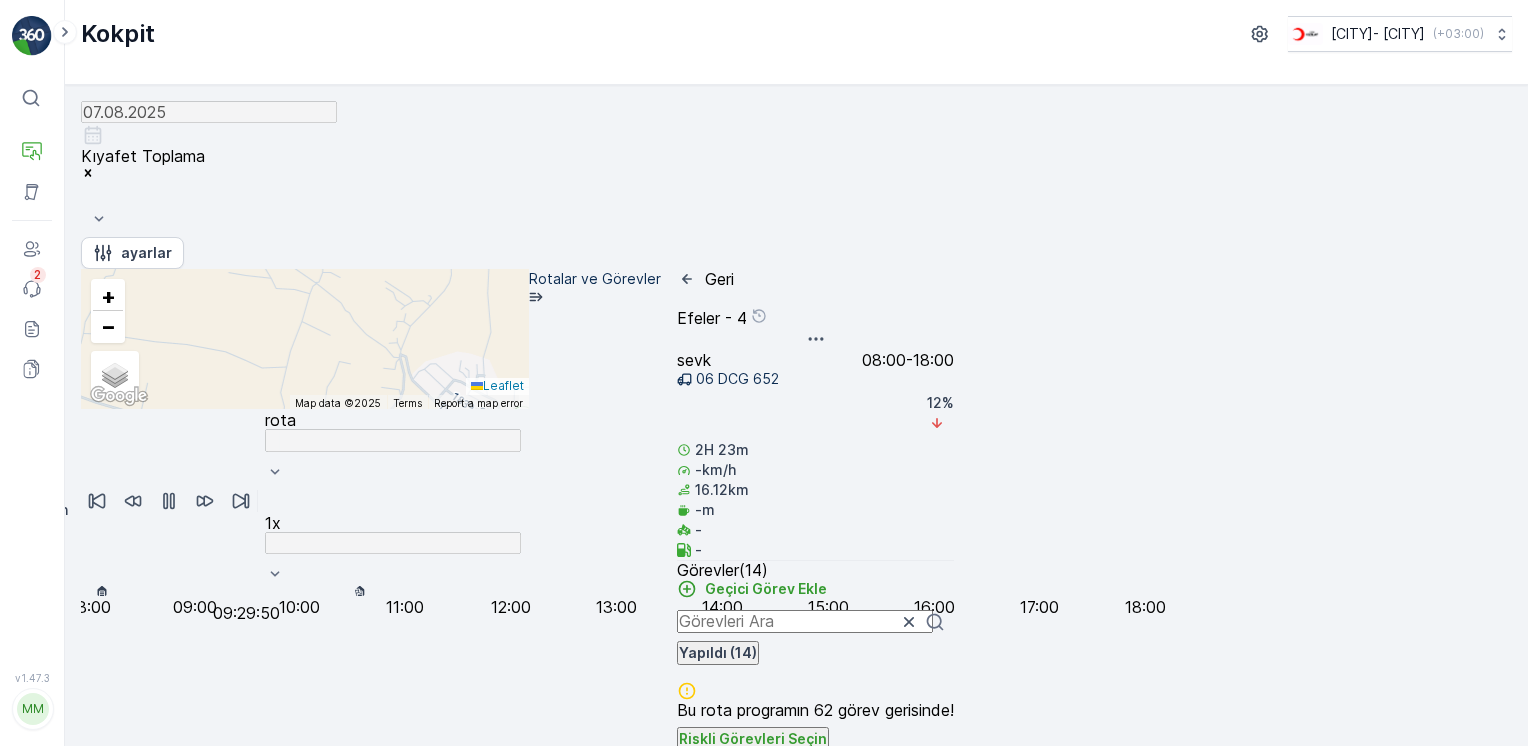 click at bounding box center [305, 592] 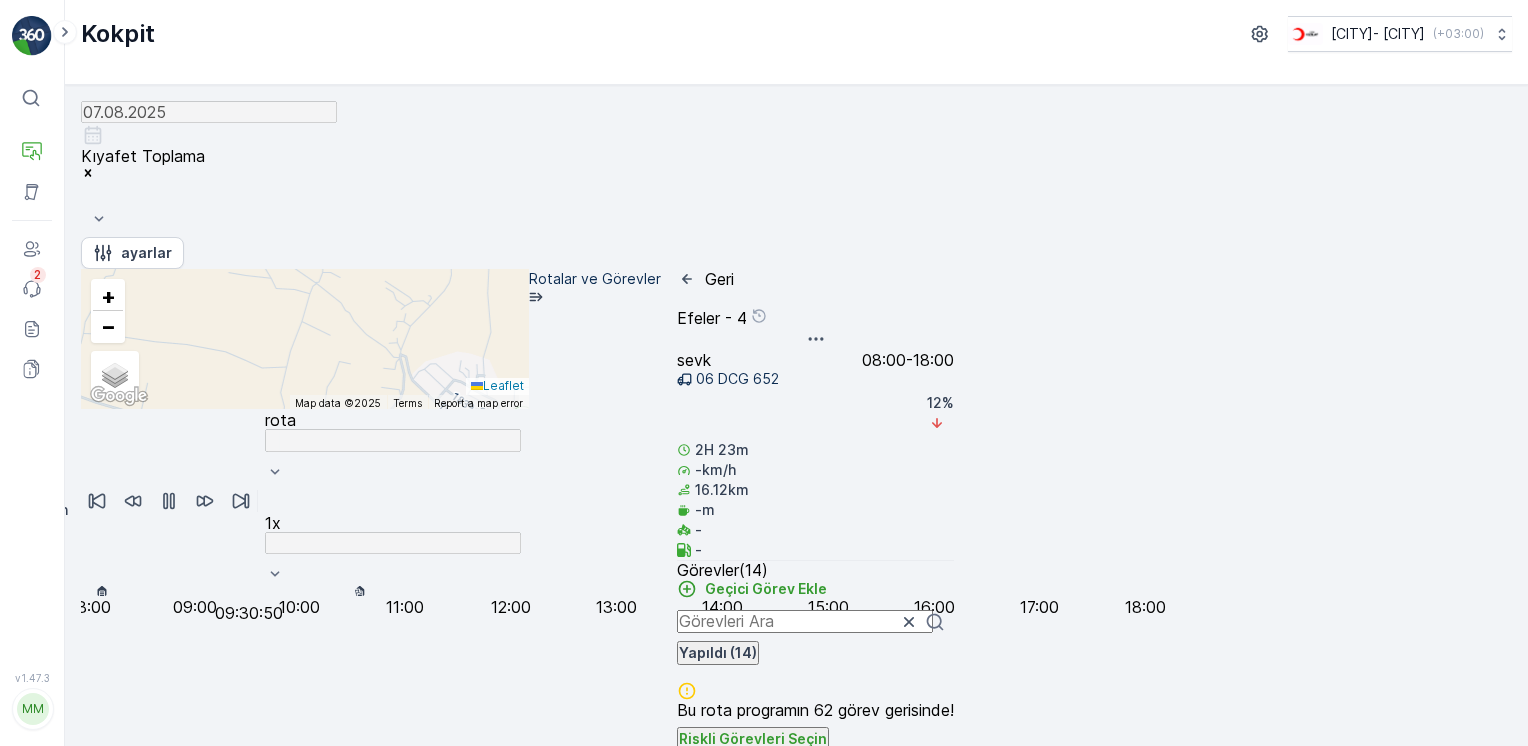 click at bounding box center [305, 592] 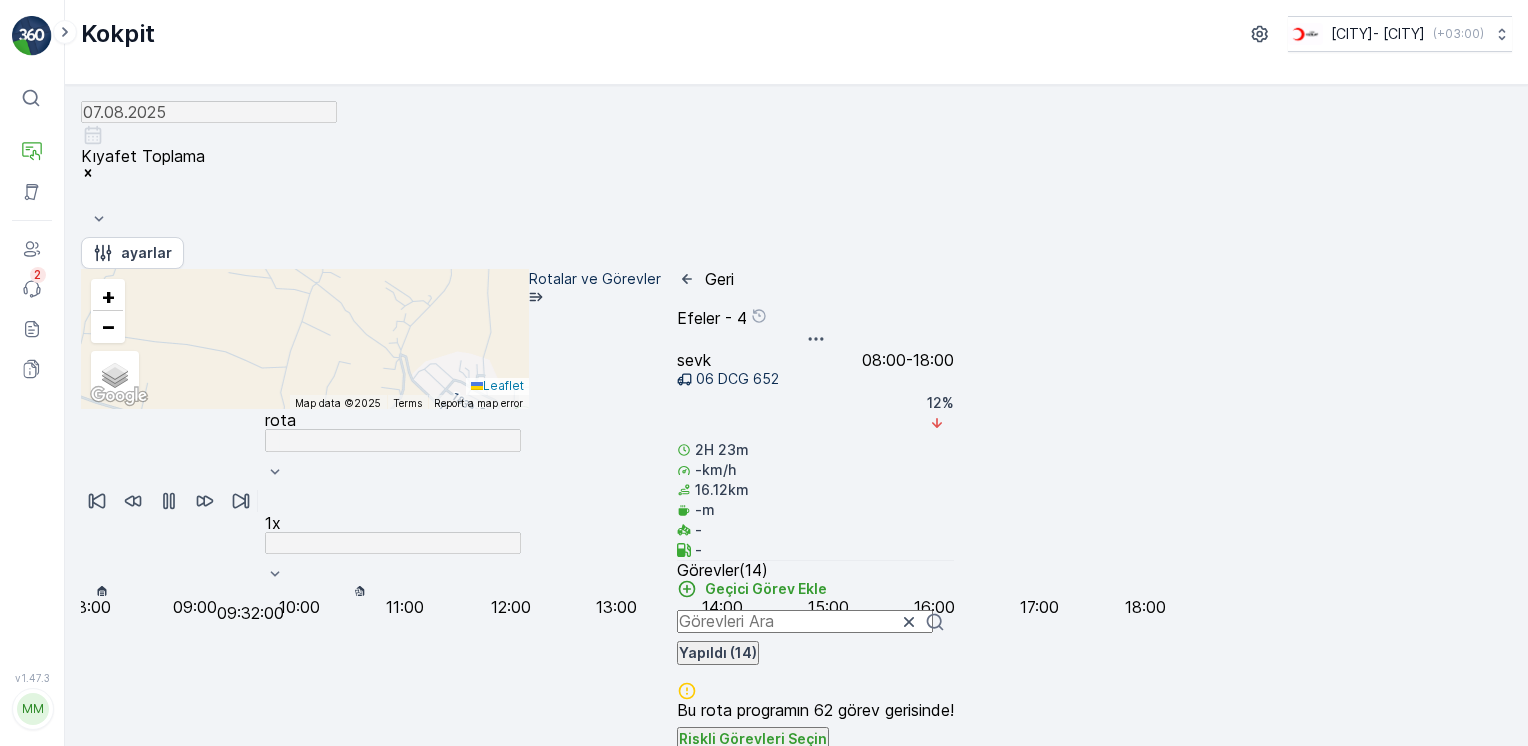 click at bounding box center (305, 592) 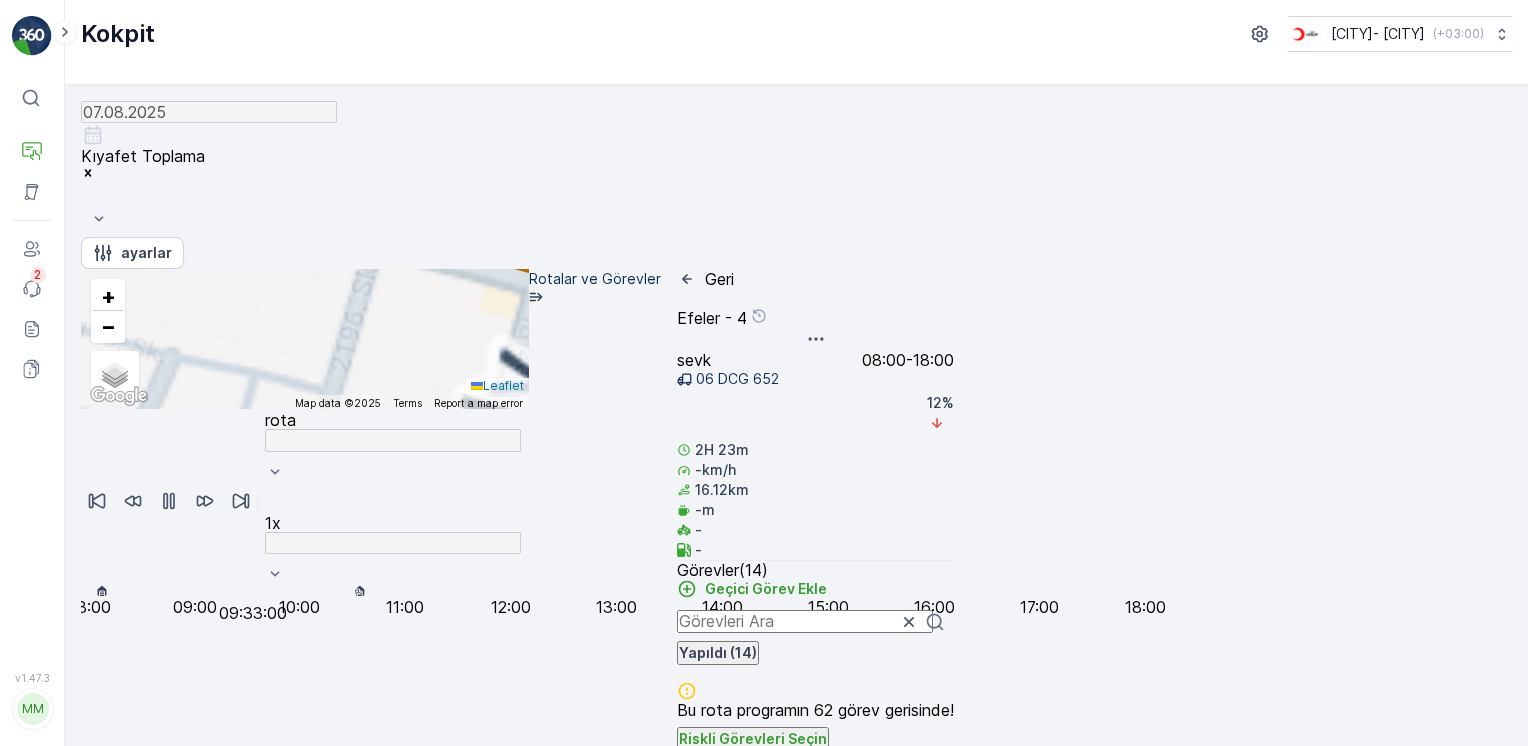 drag, startPoint x: 901, startPoint y: 420, endPoint x: 926, endPoint y: 595, distance: 176.7767 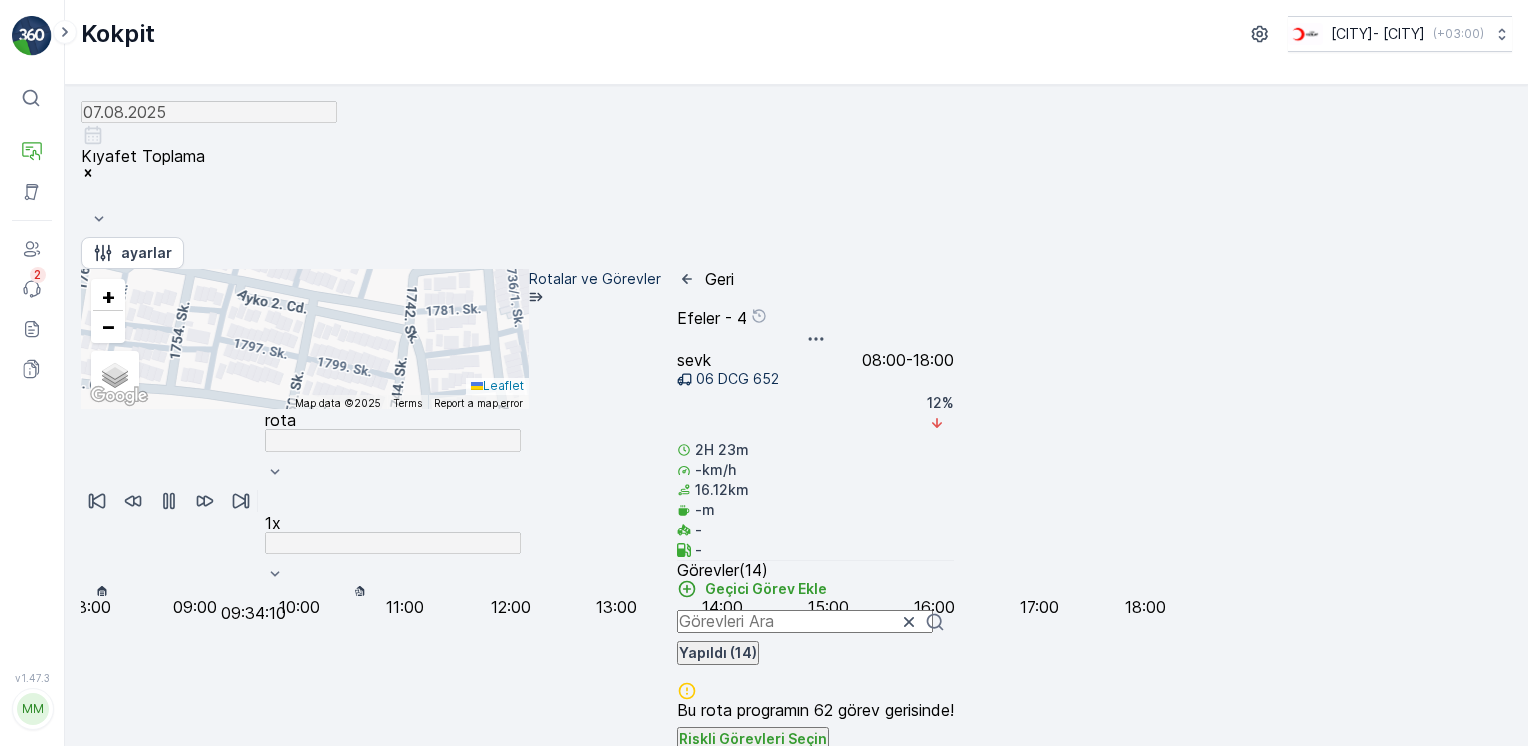 click at bounding box center (305, 592) 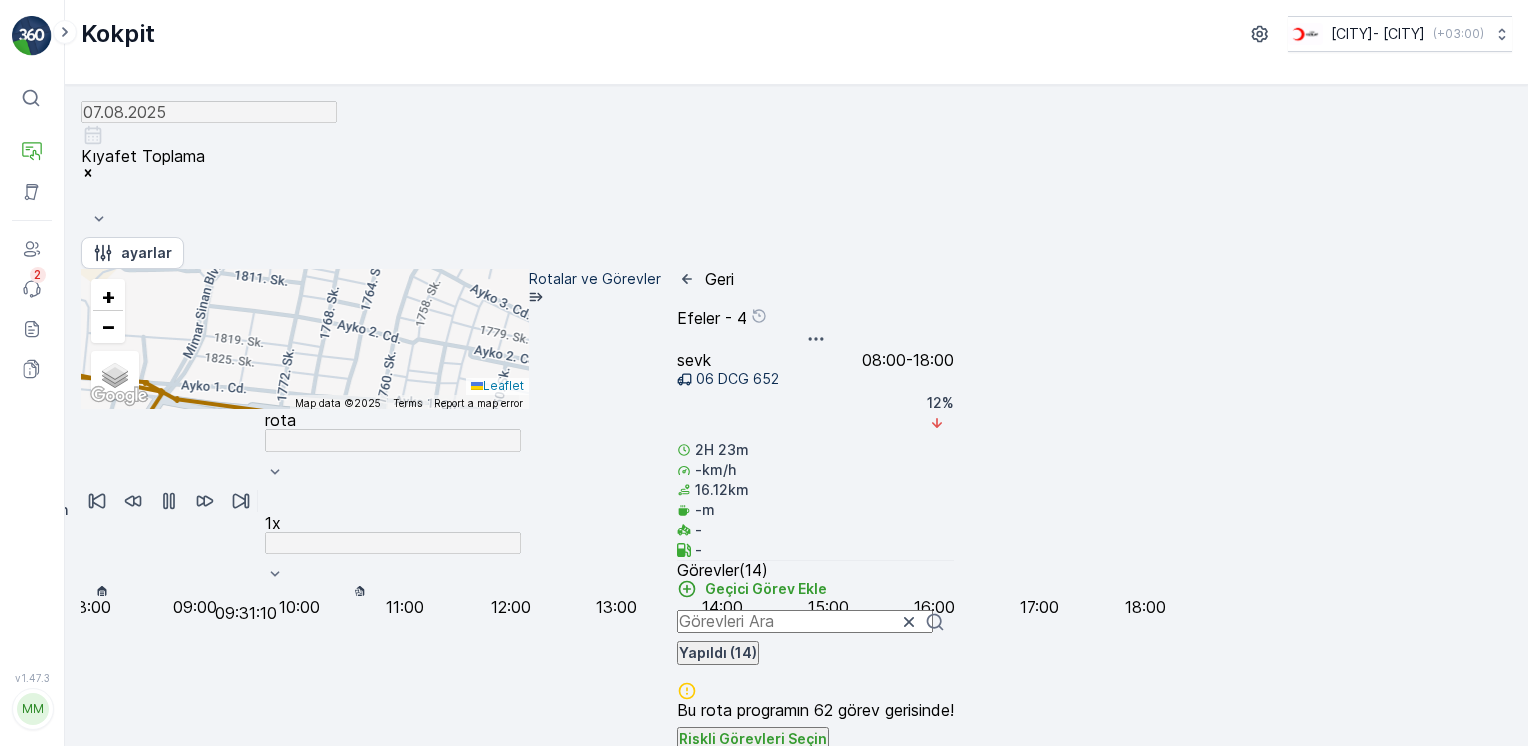 drag, startPoint x: 860, startPoint y: 506, endPoint x: 496, endPoint y: 435, distance: 370.8598 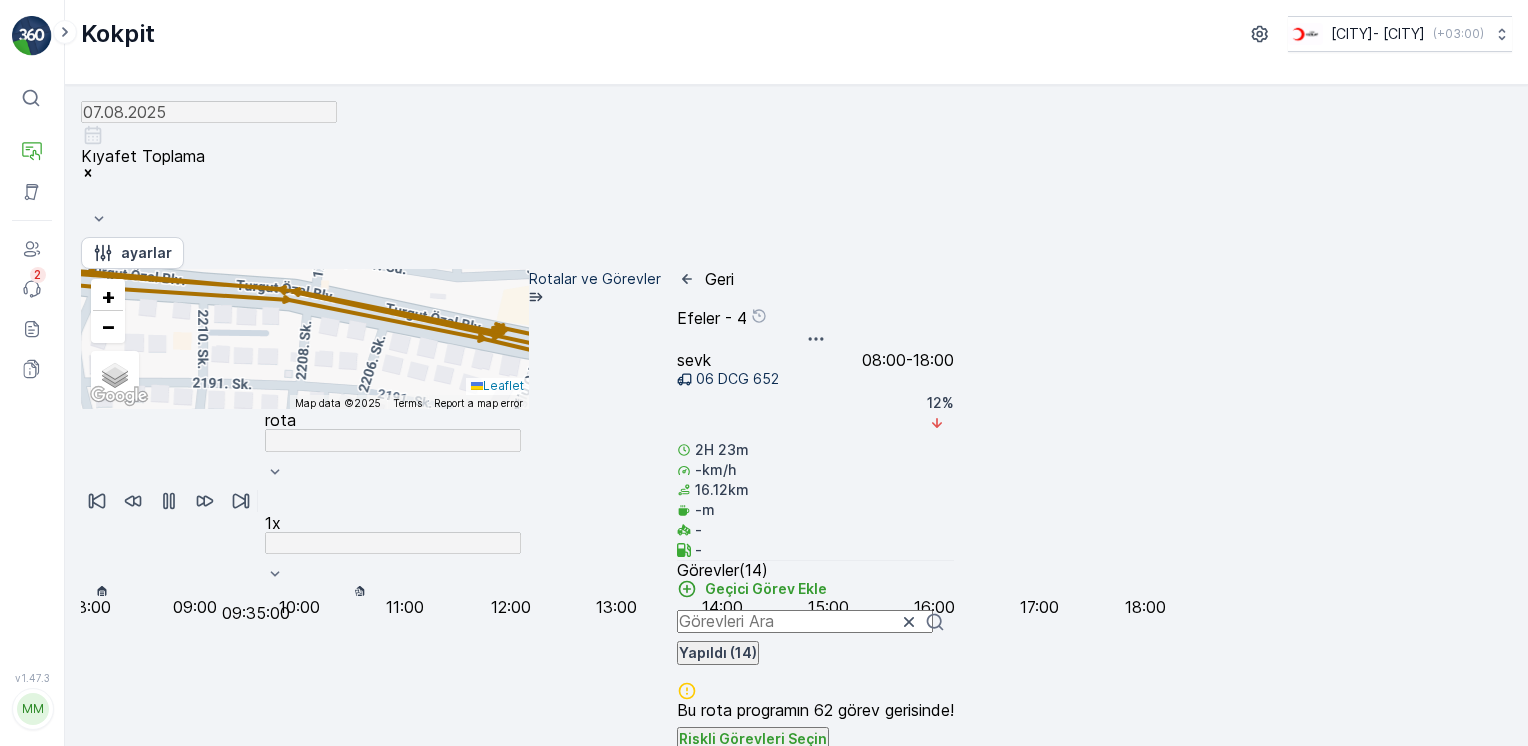 click 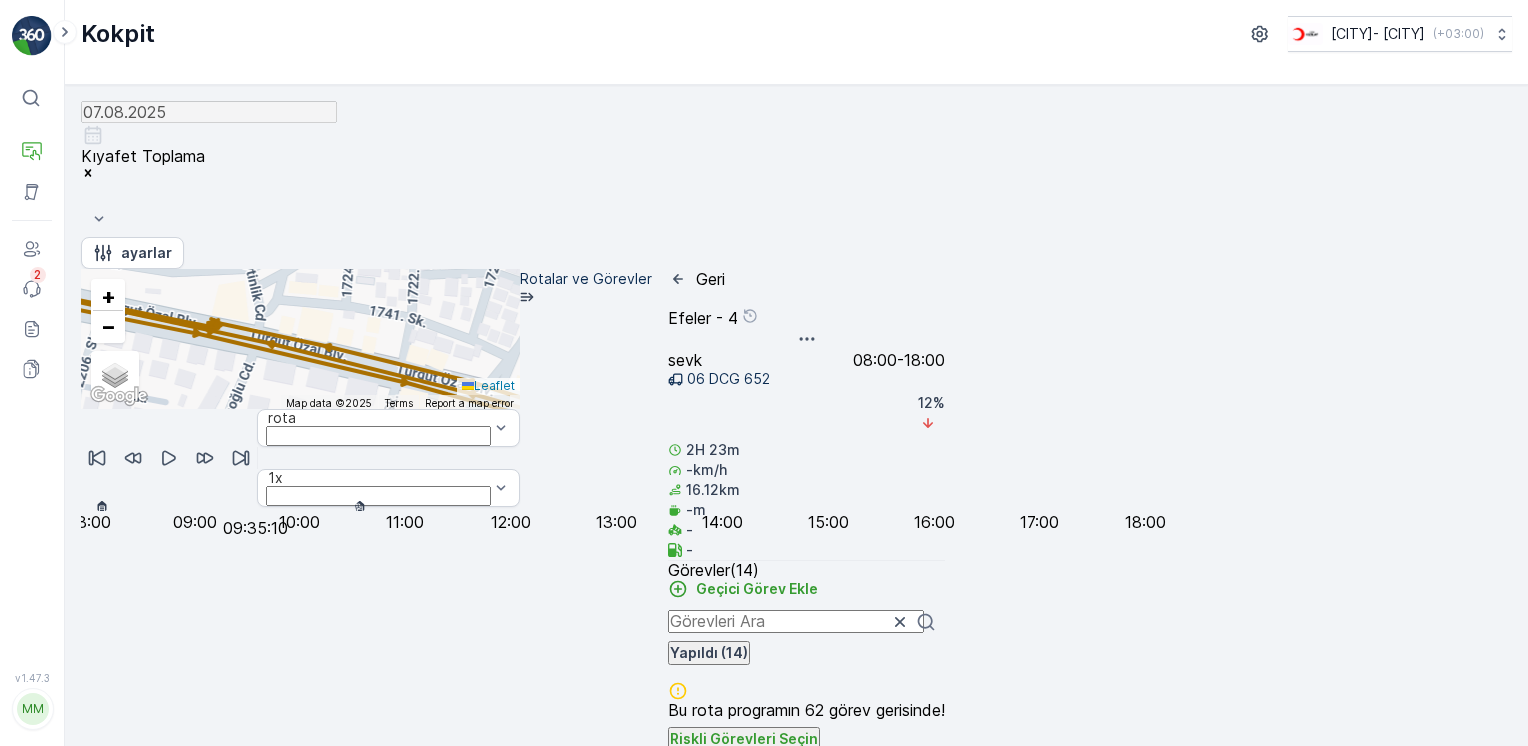 drag, startPoint x: 580, startPoint y: 518, endPoint x: 544, endPoint y: 499, distance: 40.706264 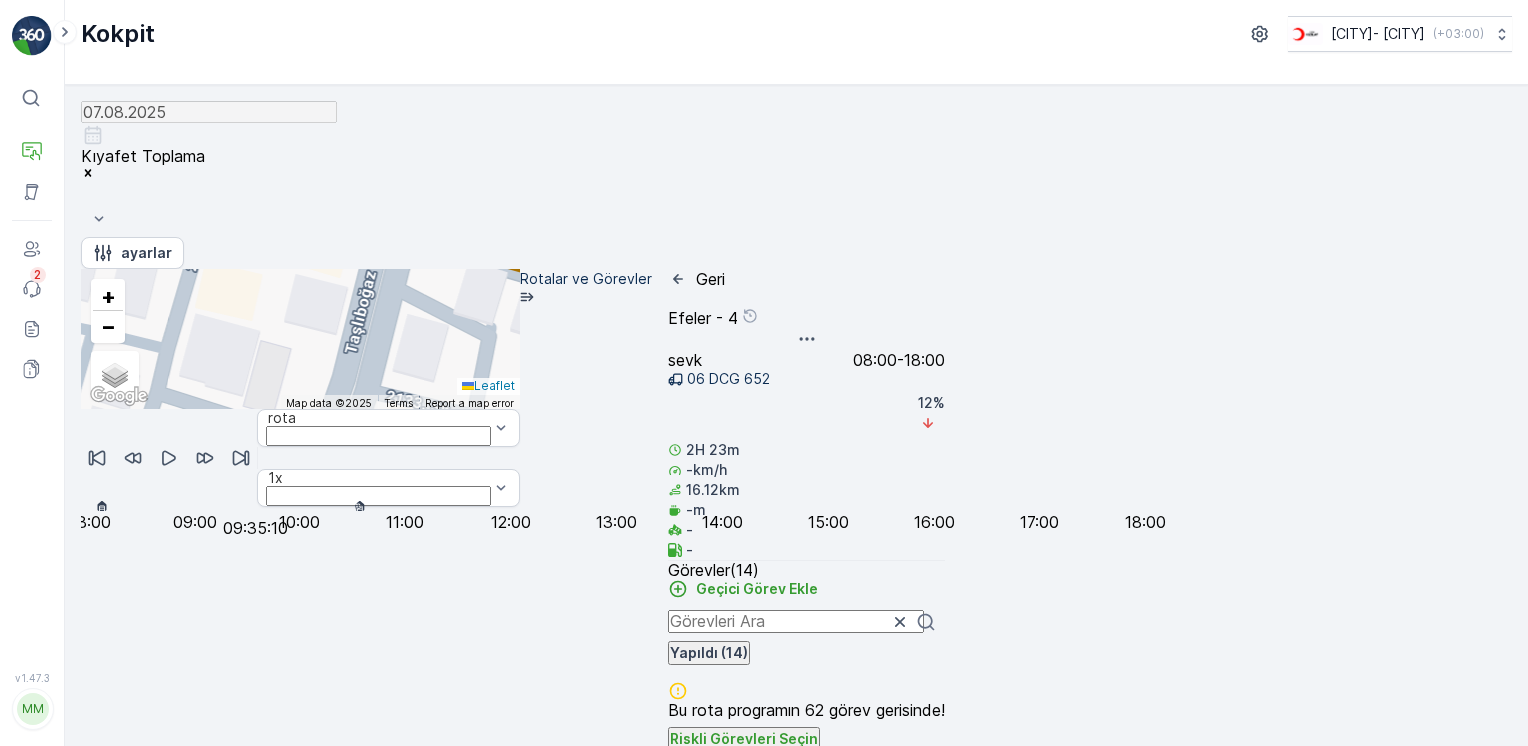 drag, startPoint x: 695, startPoint y: 348, endPoint x: 620, endPoint y: 462, distance: 136.45879 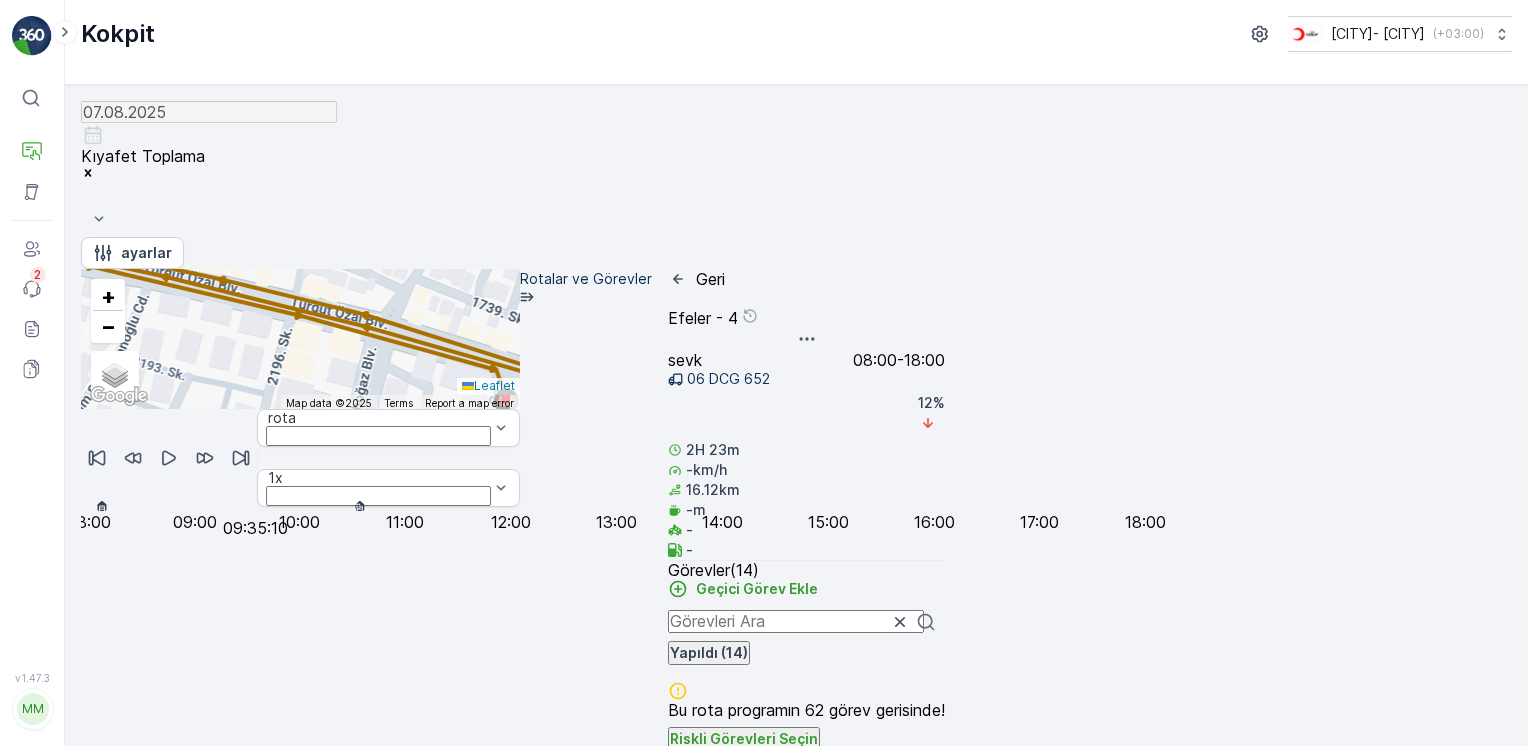 drag, startPoint x: 819, startPoint y: 494, endPoint x: 618, endPoint y: 349, distance: 247.8427 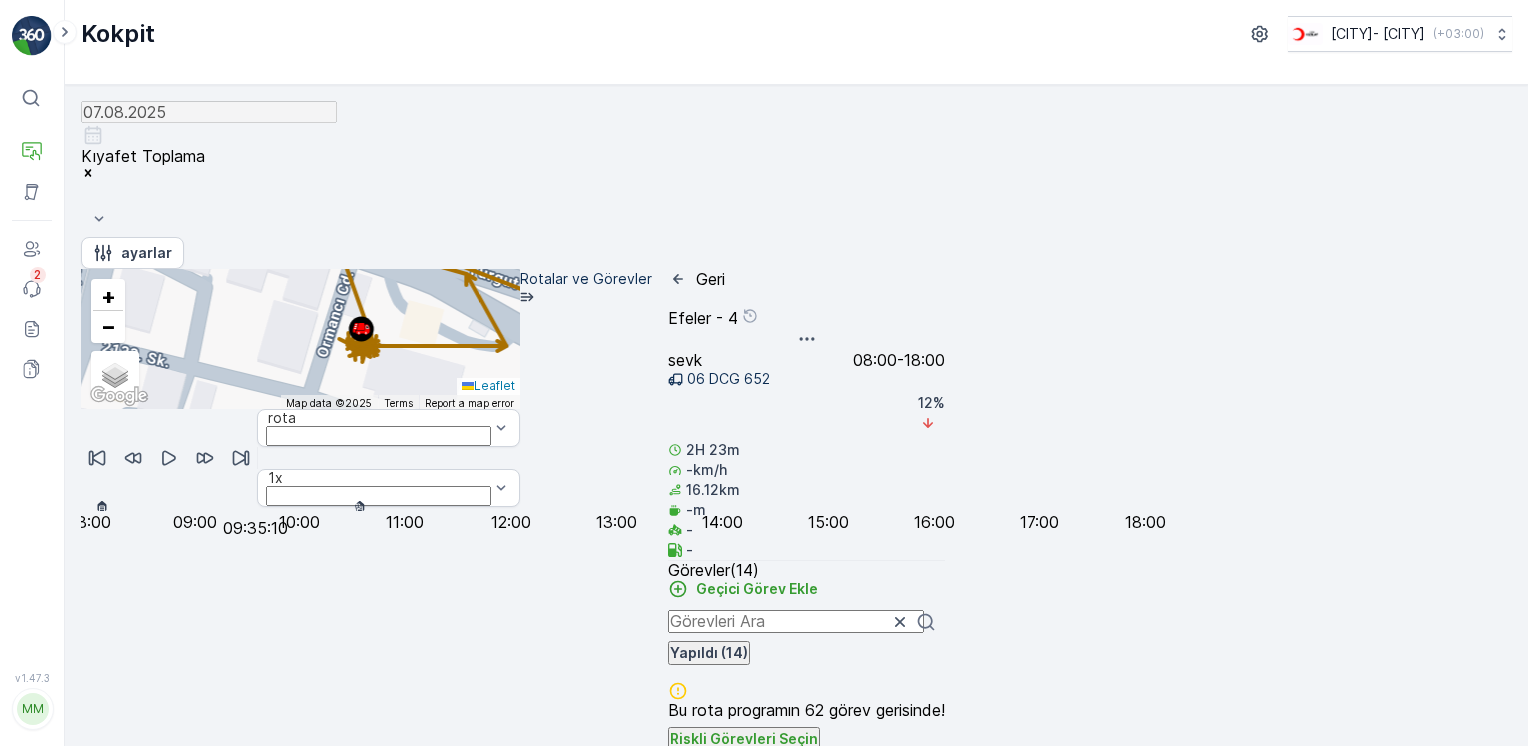 drag, startPoint x: 456, startPoint y: 326, endPoint x: 604, endPoint y: 394, distance: 162.87419 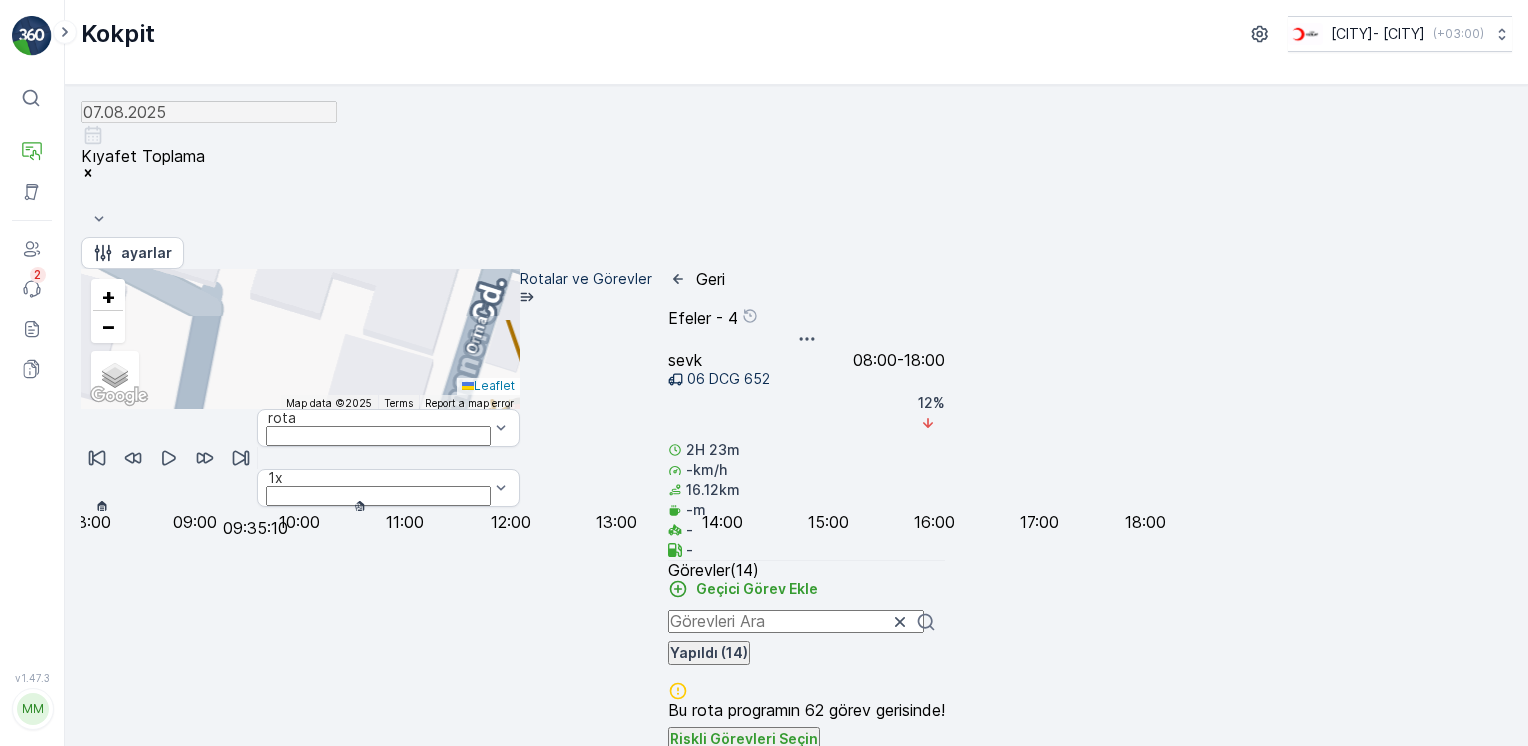 drag, startPoint x: 657, startPoint y: 432, endPoint x: 700, endPoint y: 486, distance: 69.02898 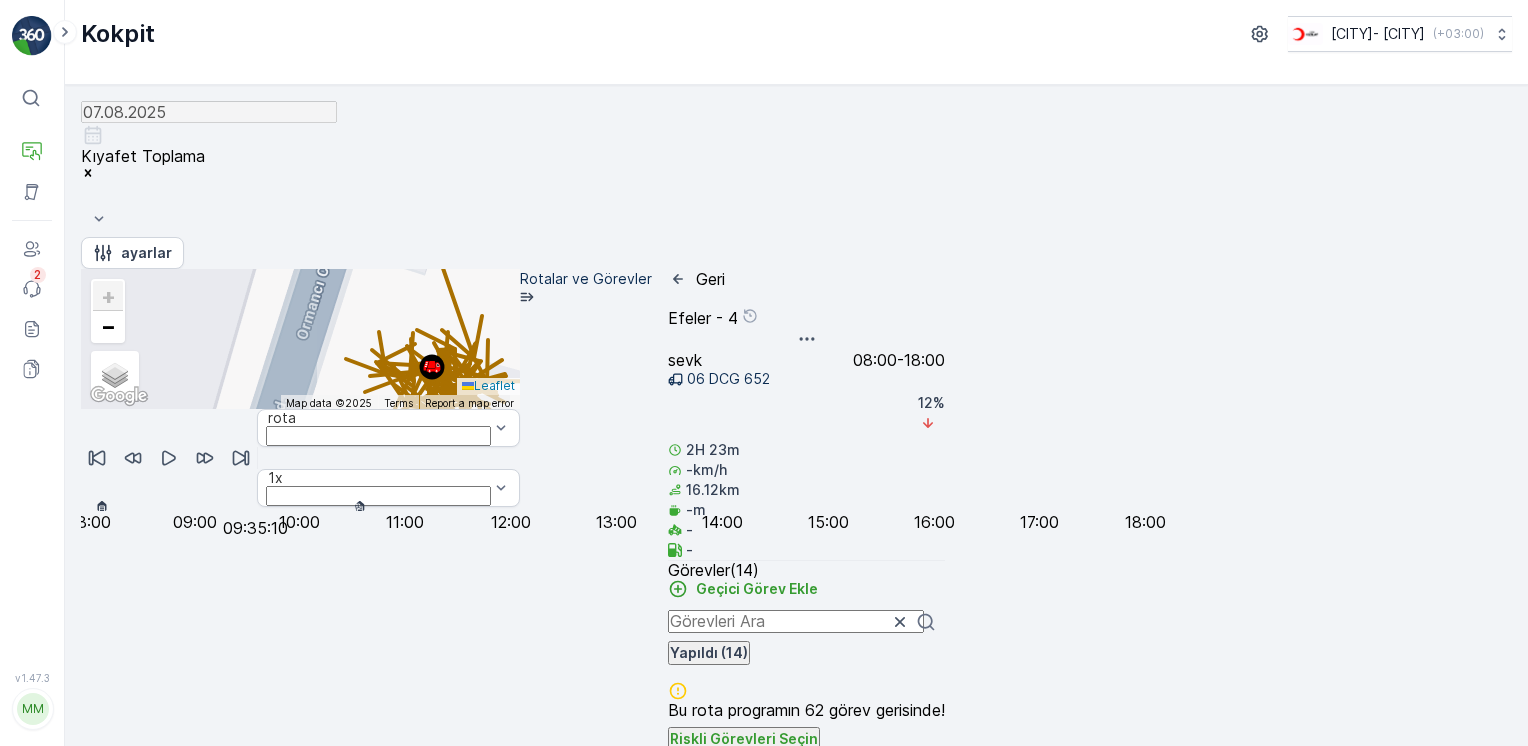 drag, startPoint x: 528, startPoint y: 380, endPoint x: 633, endPoint y: 551, distance: 200.6639 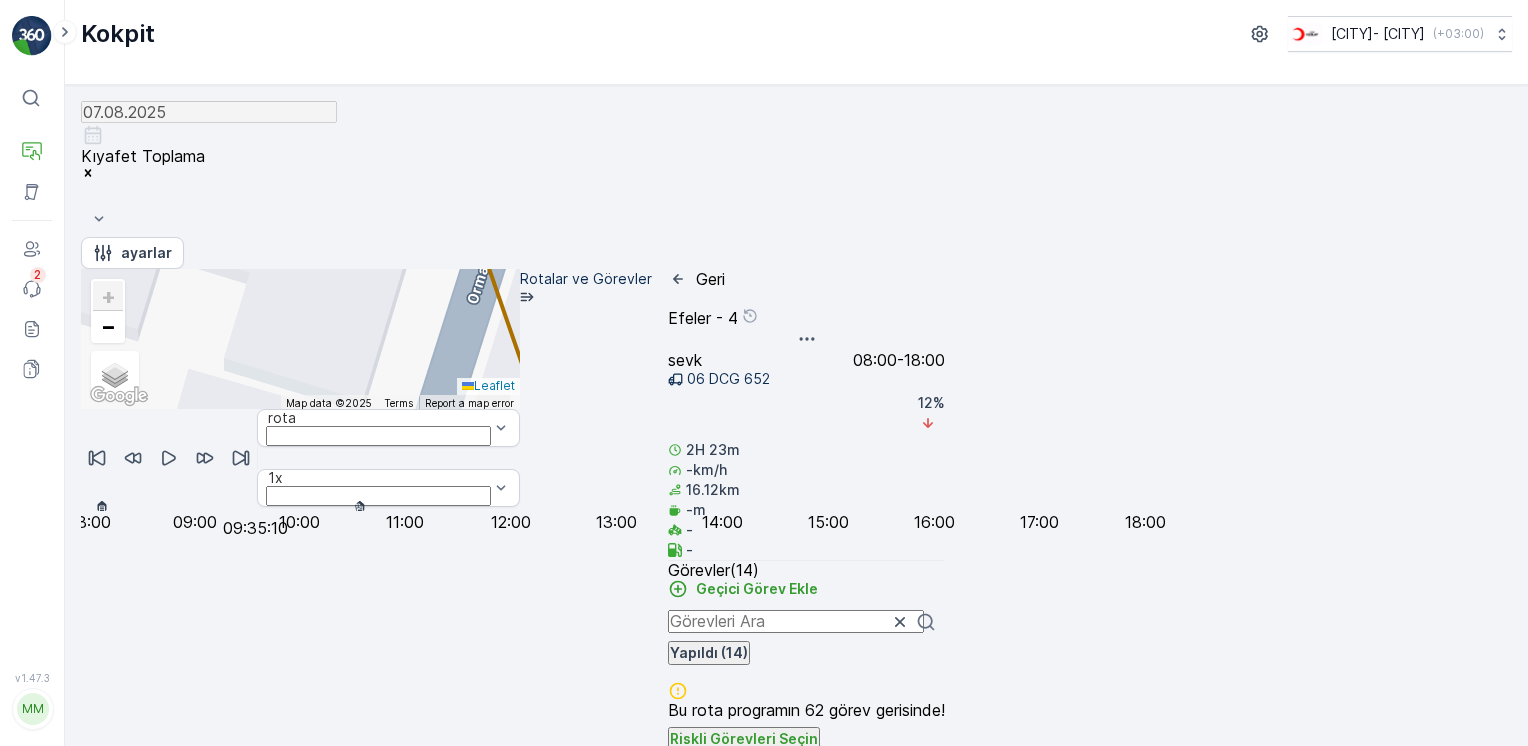 click 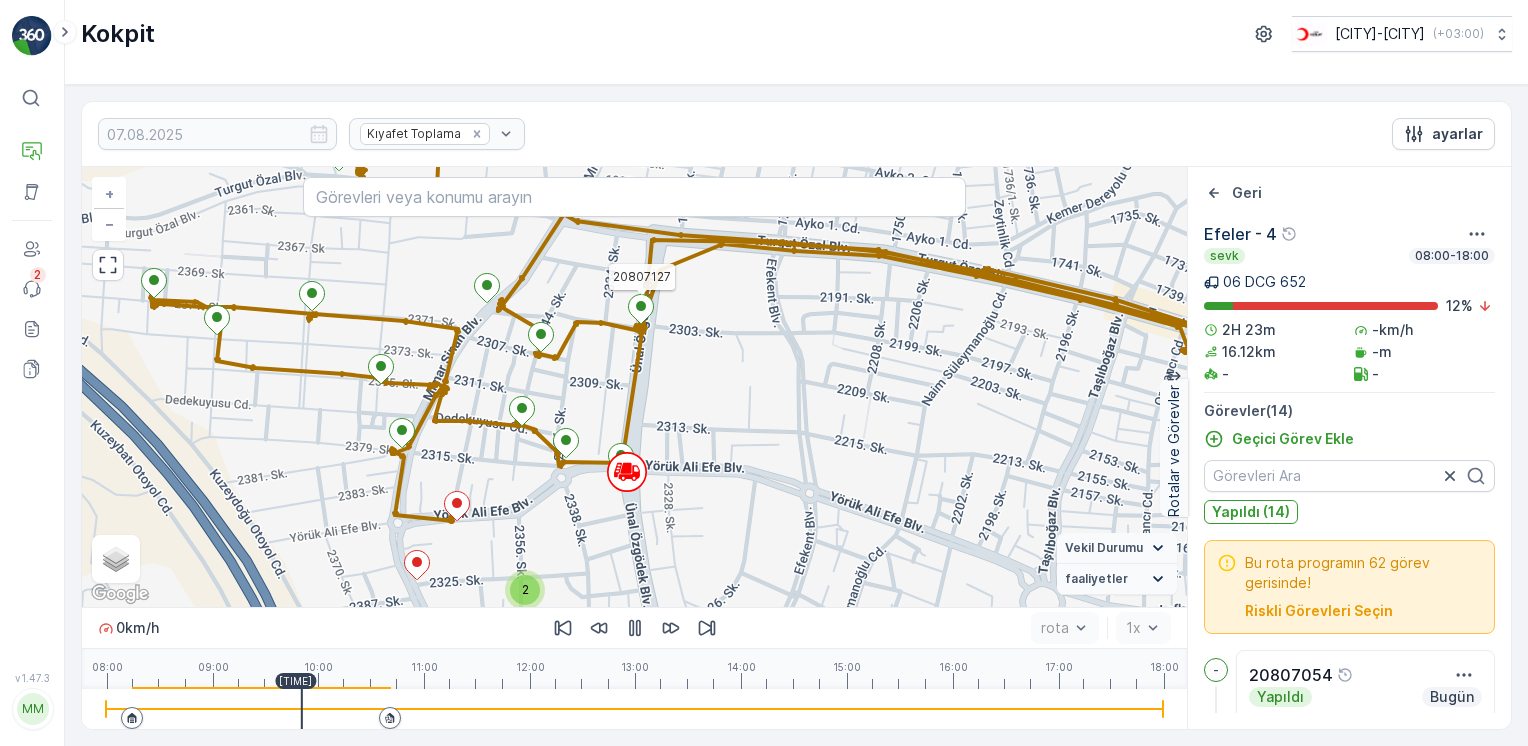 scroll, scrollTop: 0, scrollLeft: 0, axis: both 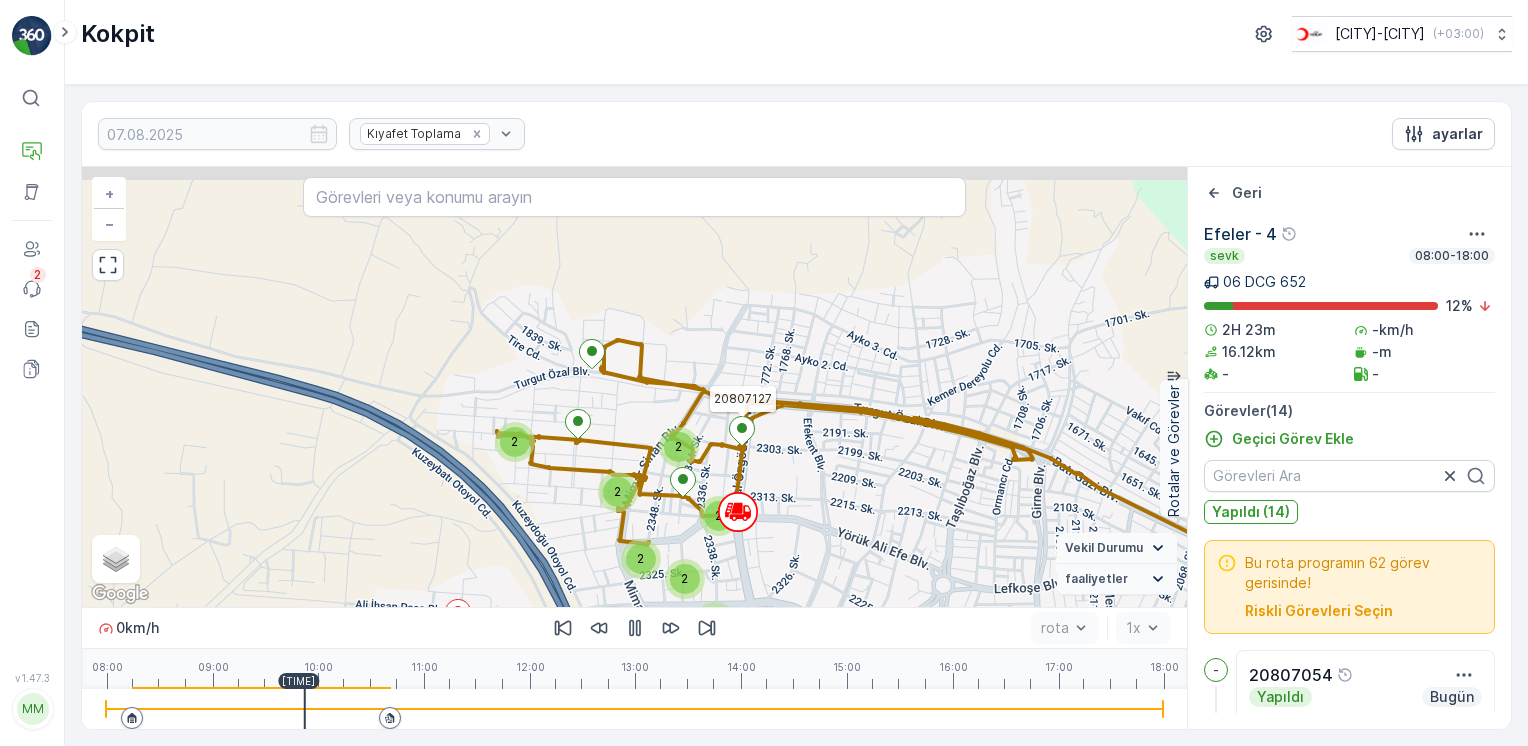 drag, startPoint x: 721, startPoint y: 410, endPoint x: 809, endPoint y: 491, distance: 119.60351 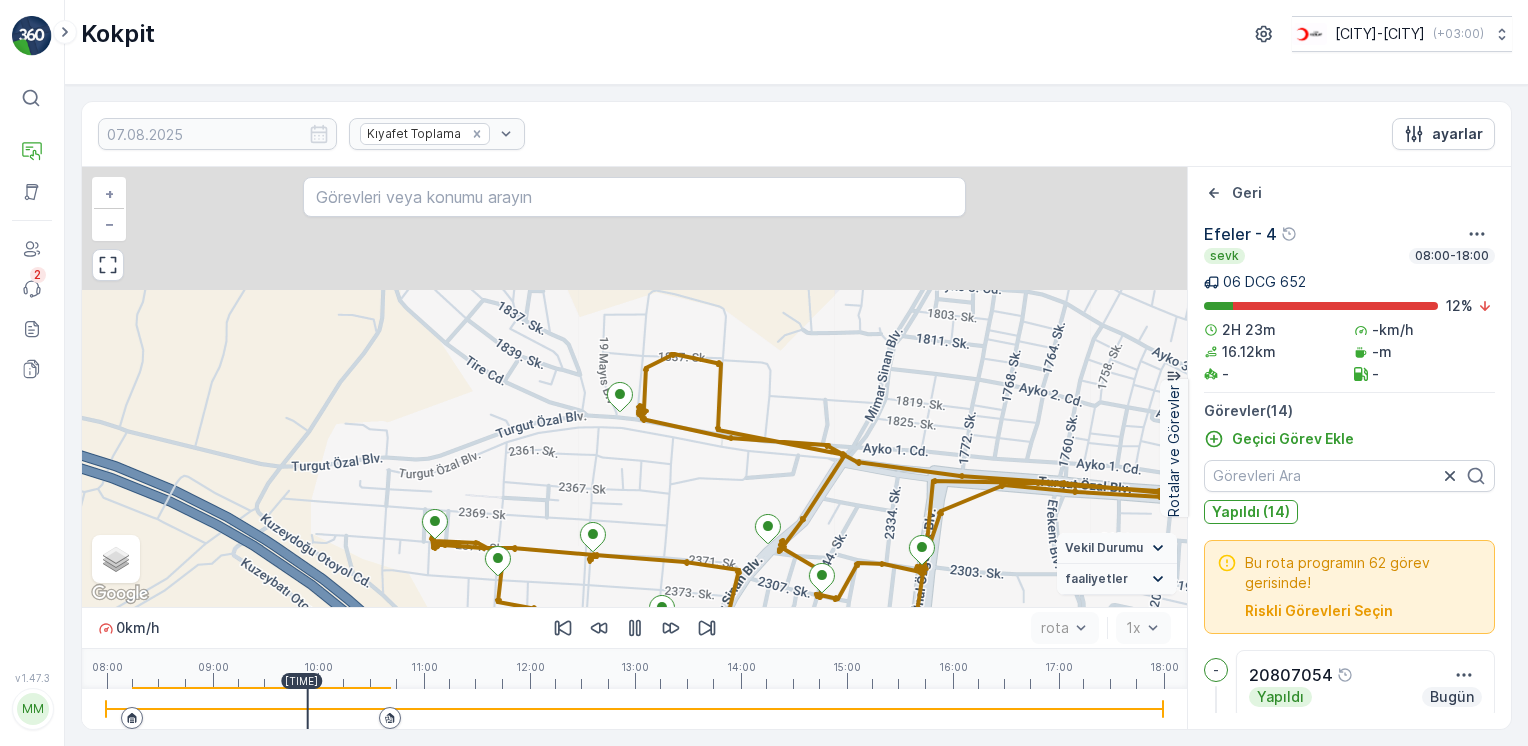 drag, startPoint x: 453, startPoint y: 295, endPoint x: 712, endPoint y: 452, distance: 302.8696 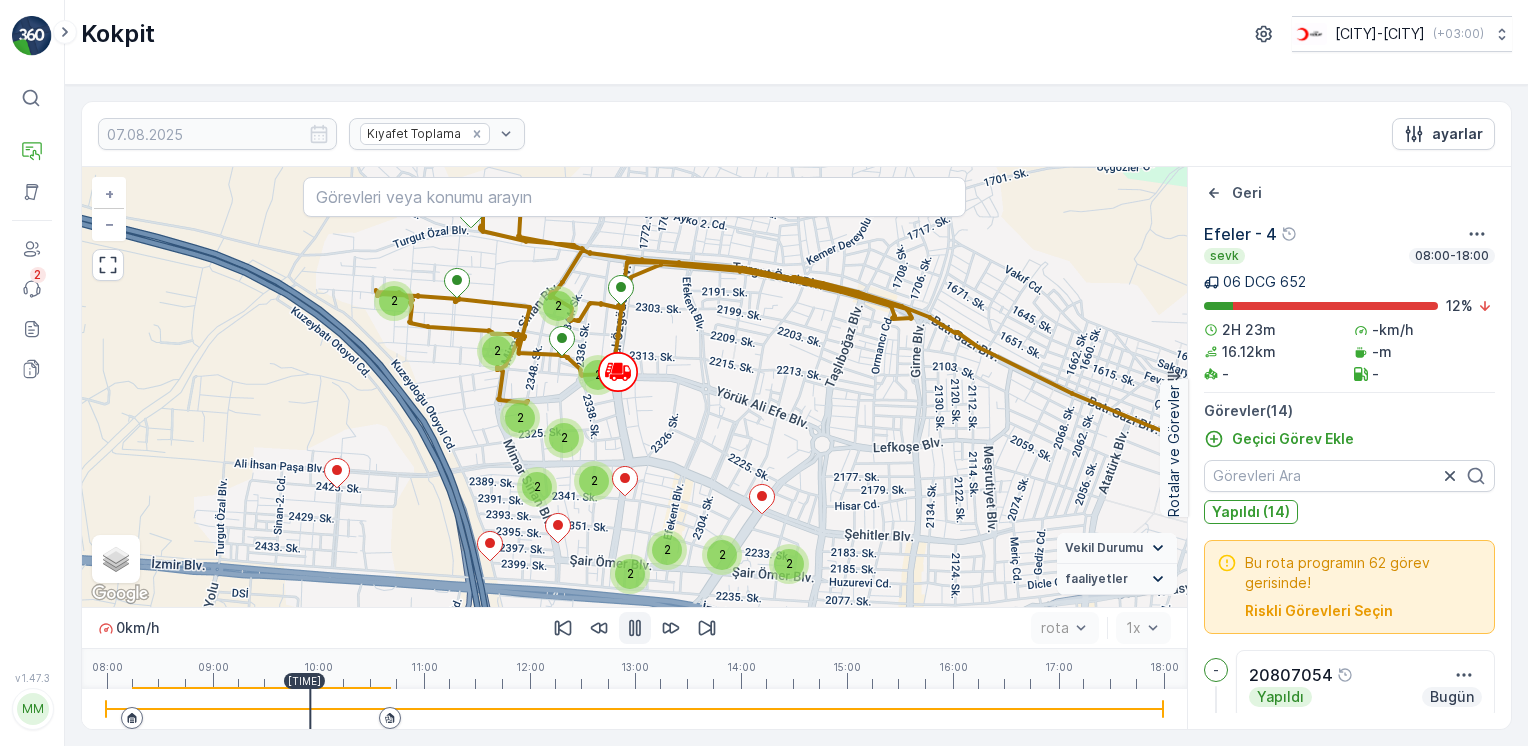 click 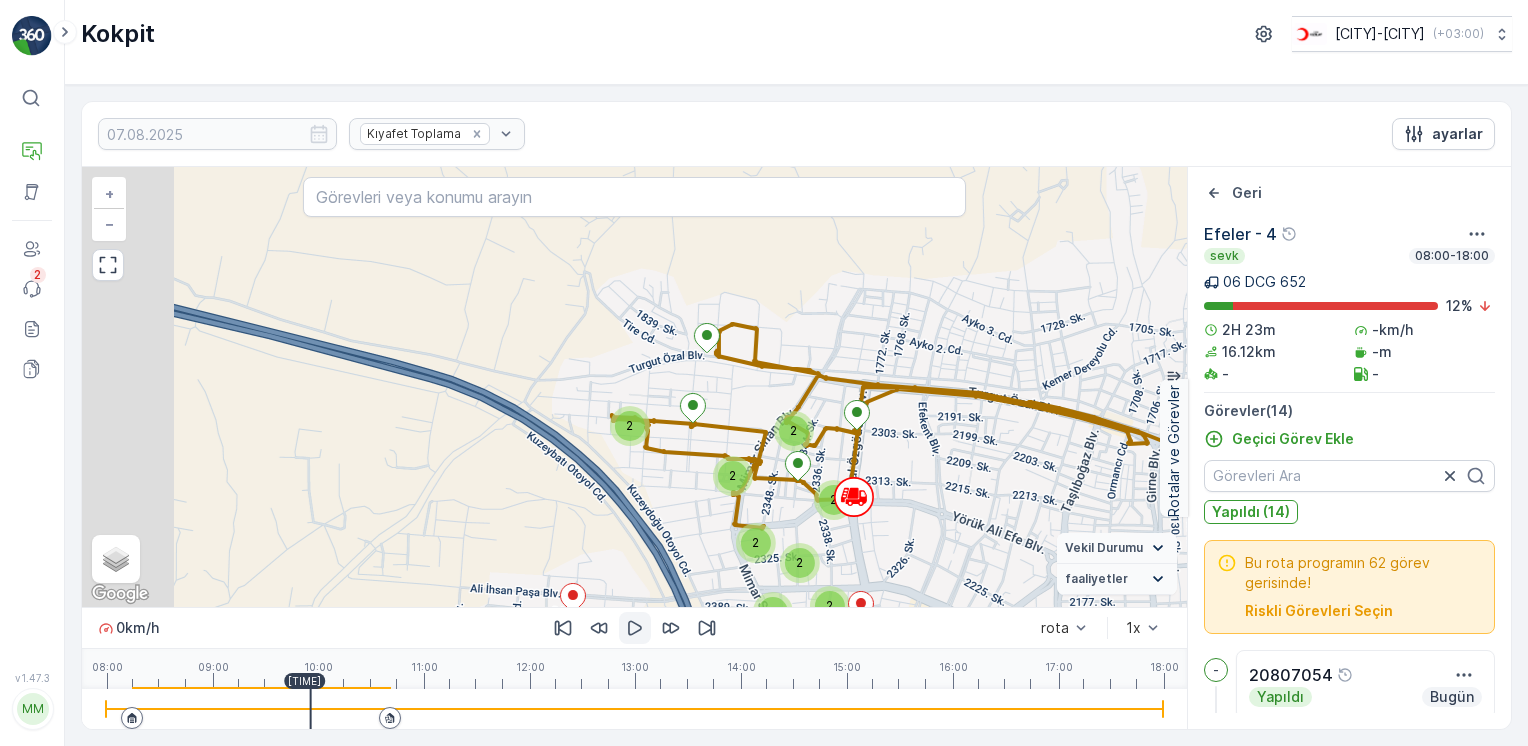 click on "2 2 2 2 2 2 2 2 2 2 2 2 2 2 2 2 2 3 2 3 2 2 2 2 2 2 2 2 + −  Uydu  Yol haritası  Arazi  Karışık  Leaflet Keyboard shortcuts Map Data Map data ©2025 Map data ©2025 200 m  Click to toggle between metric and imperial units Terms Report a map error Vekil Durumu Hareket halinde Sabit faaliyetler Başlangıç noktası Bitiş noktası YAKIT İmha etmek mola hız sınırı" at bounding box center (634, 387) 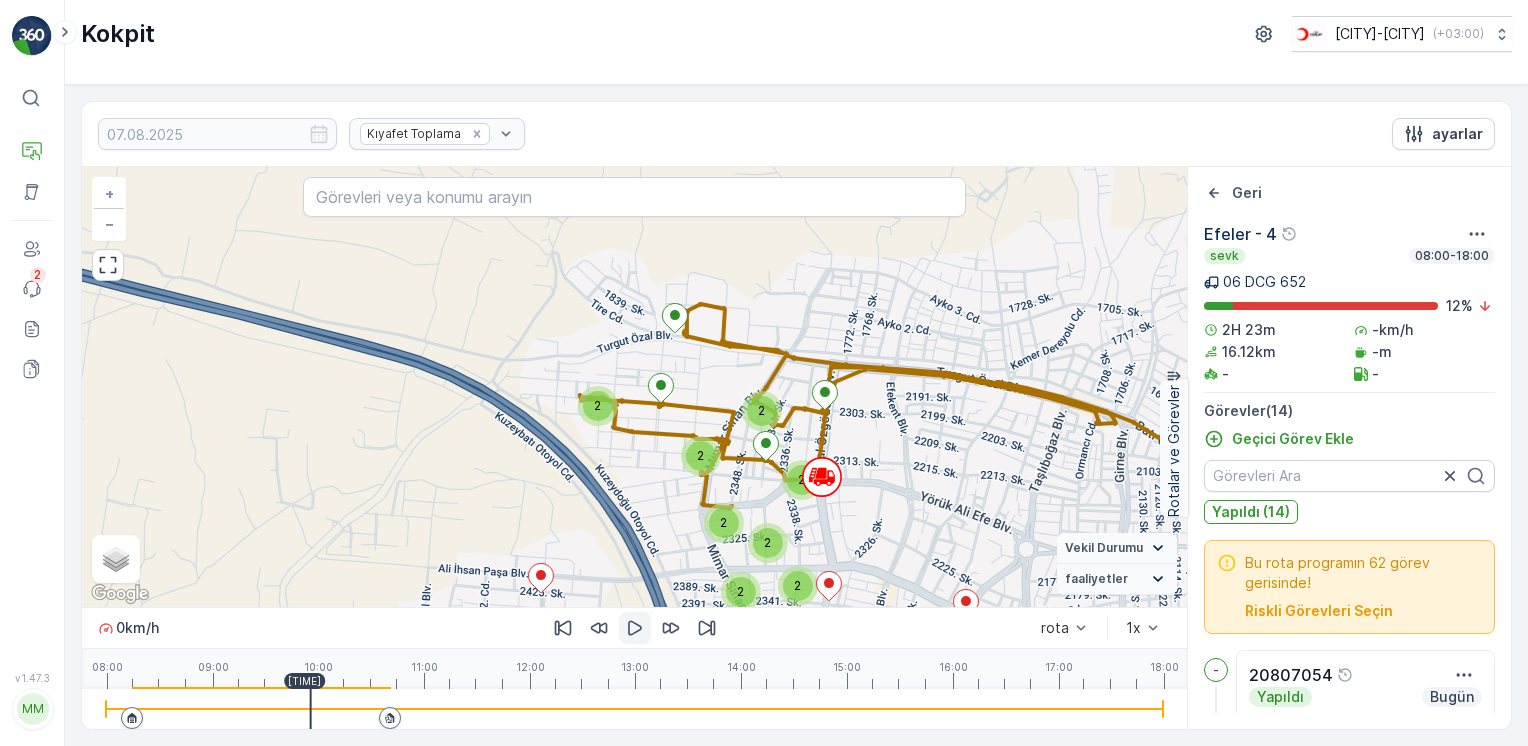 click 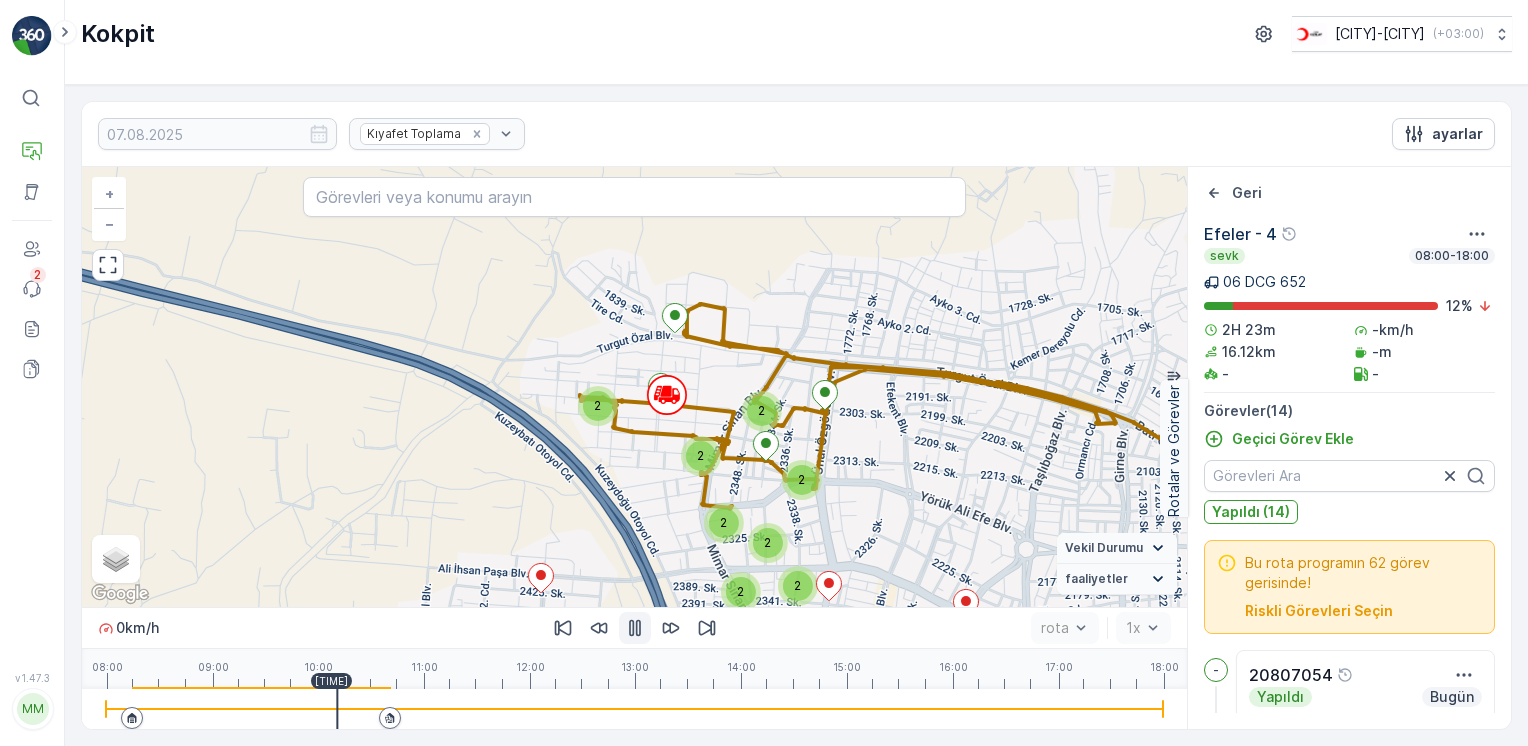 click at bounding box center (634, 709) 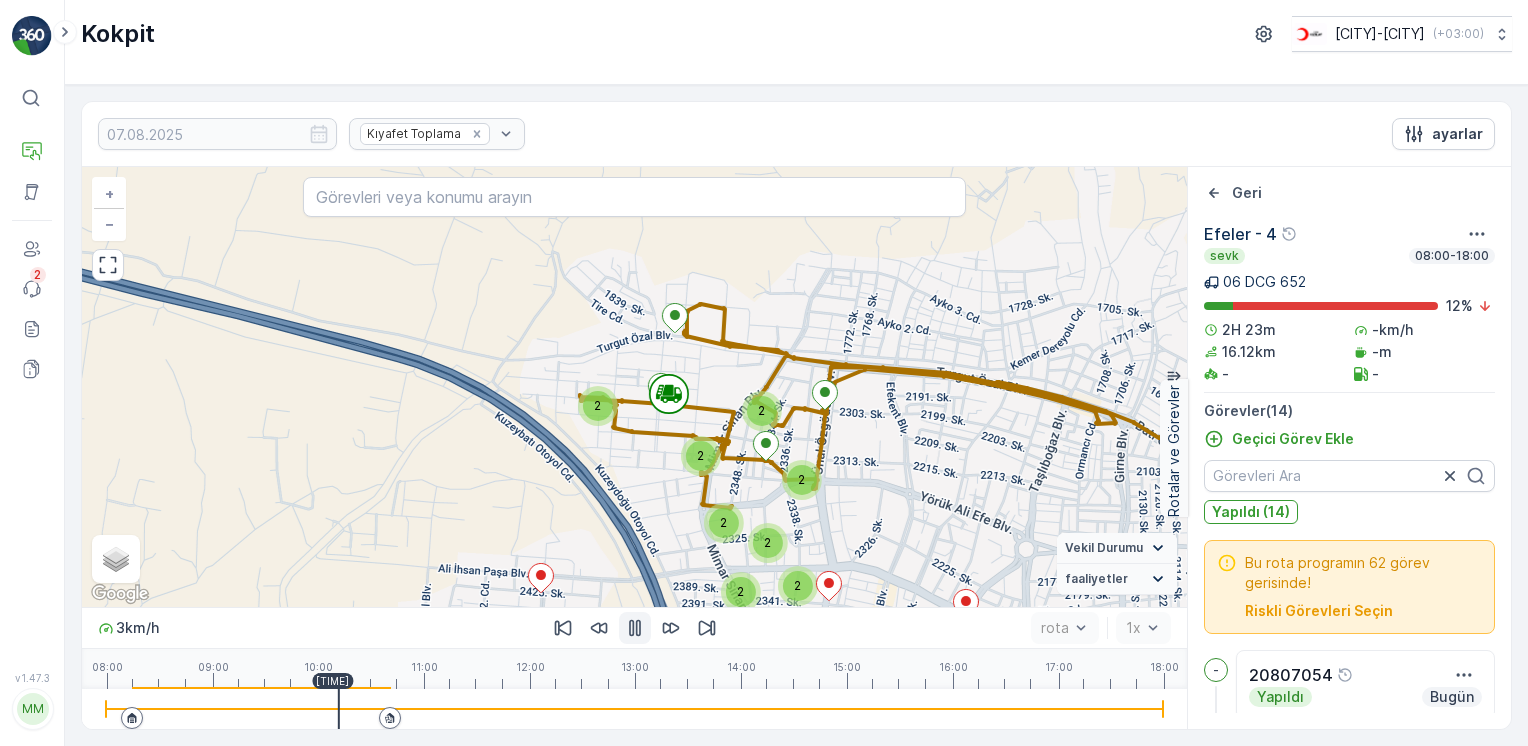 click at bounding box center (634, 709) 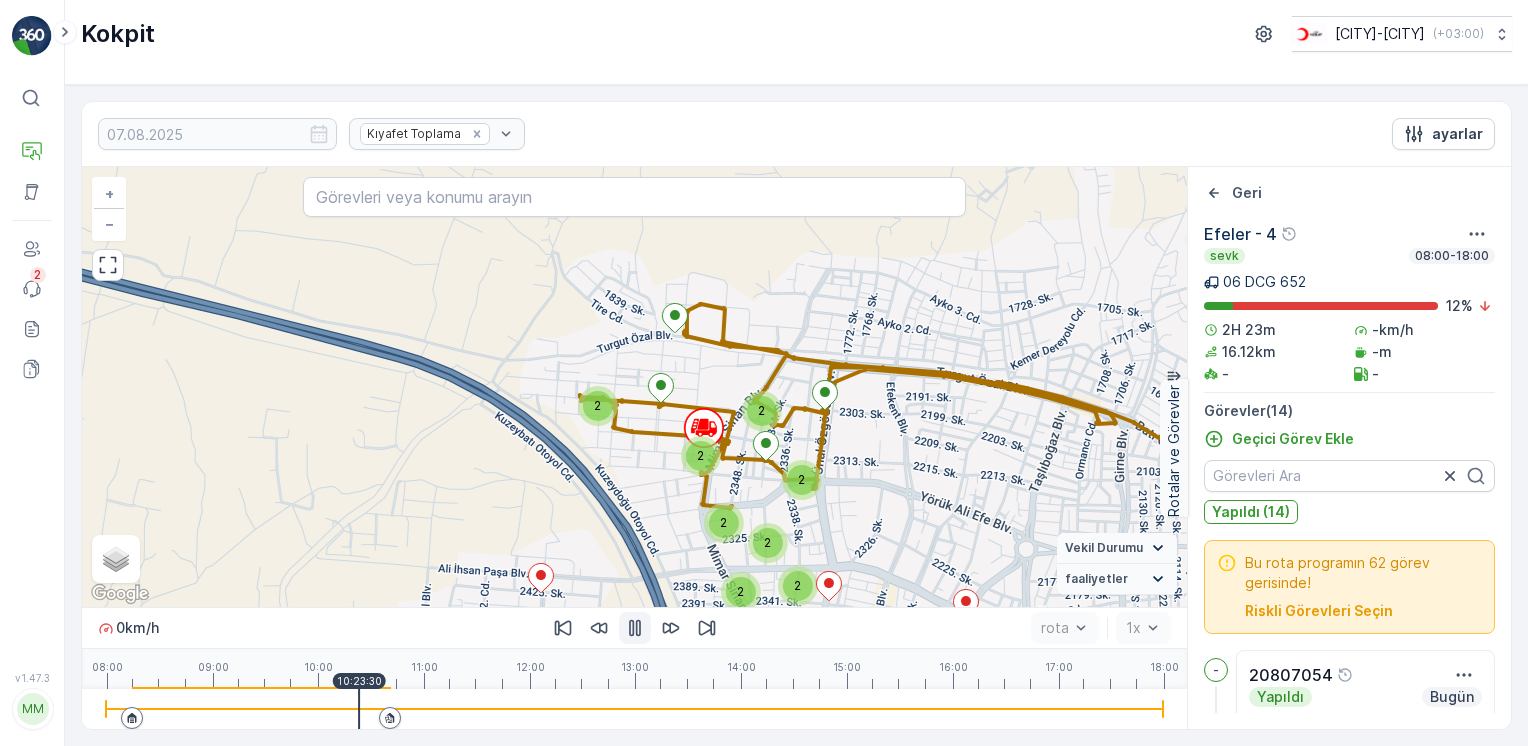 click at bounding box center [635, 628] 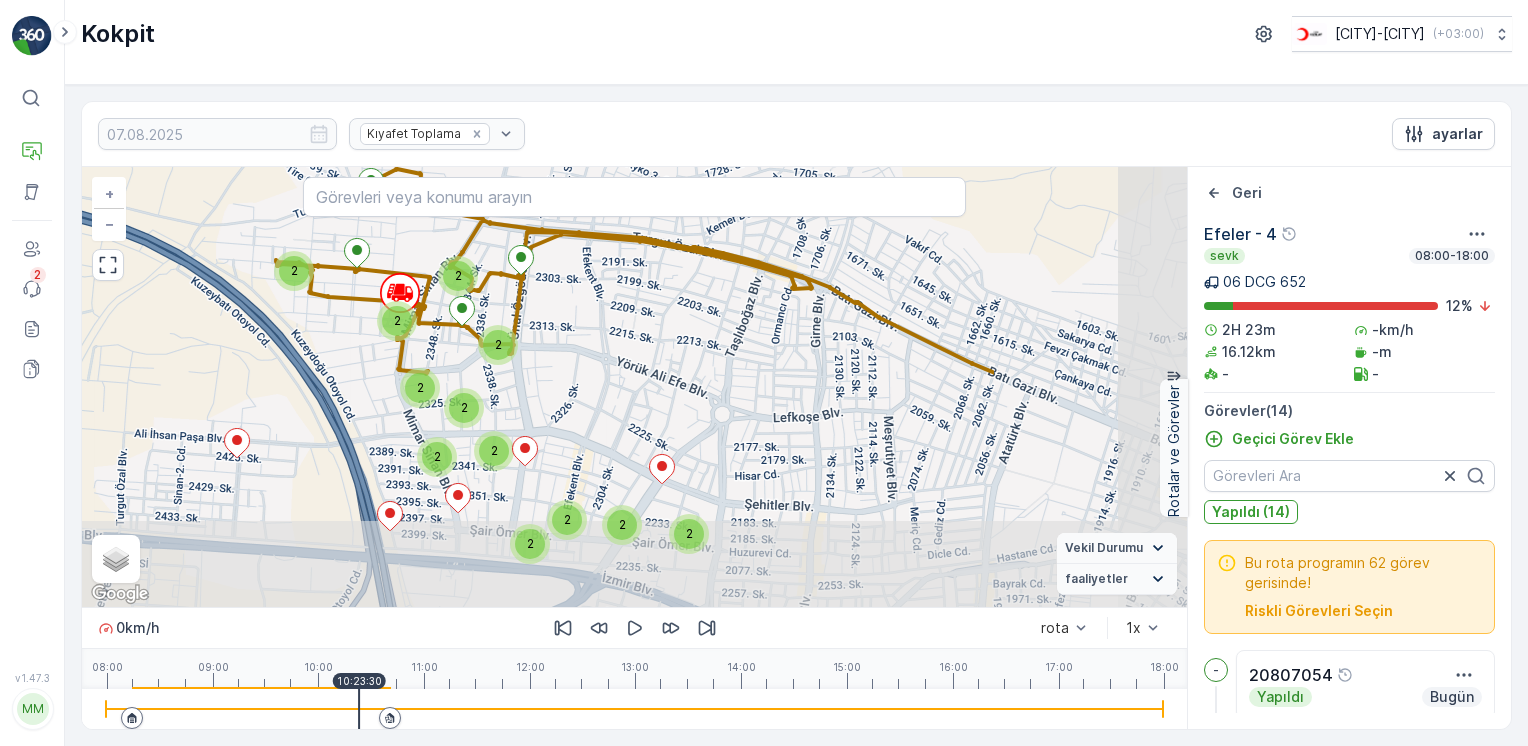 drag, startPoint x: 920, startPoint y: 478, endPoint x: 644, endPoint y: 358, distance: 300.95847 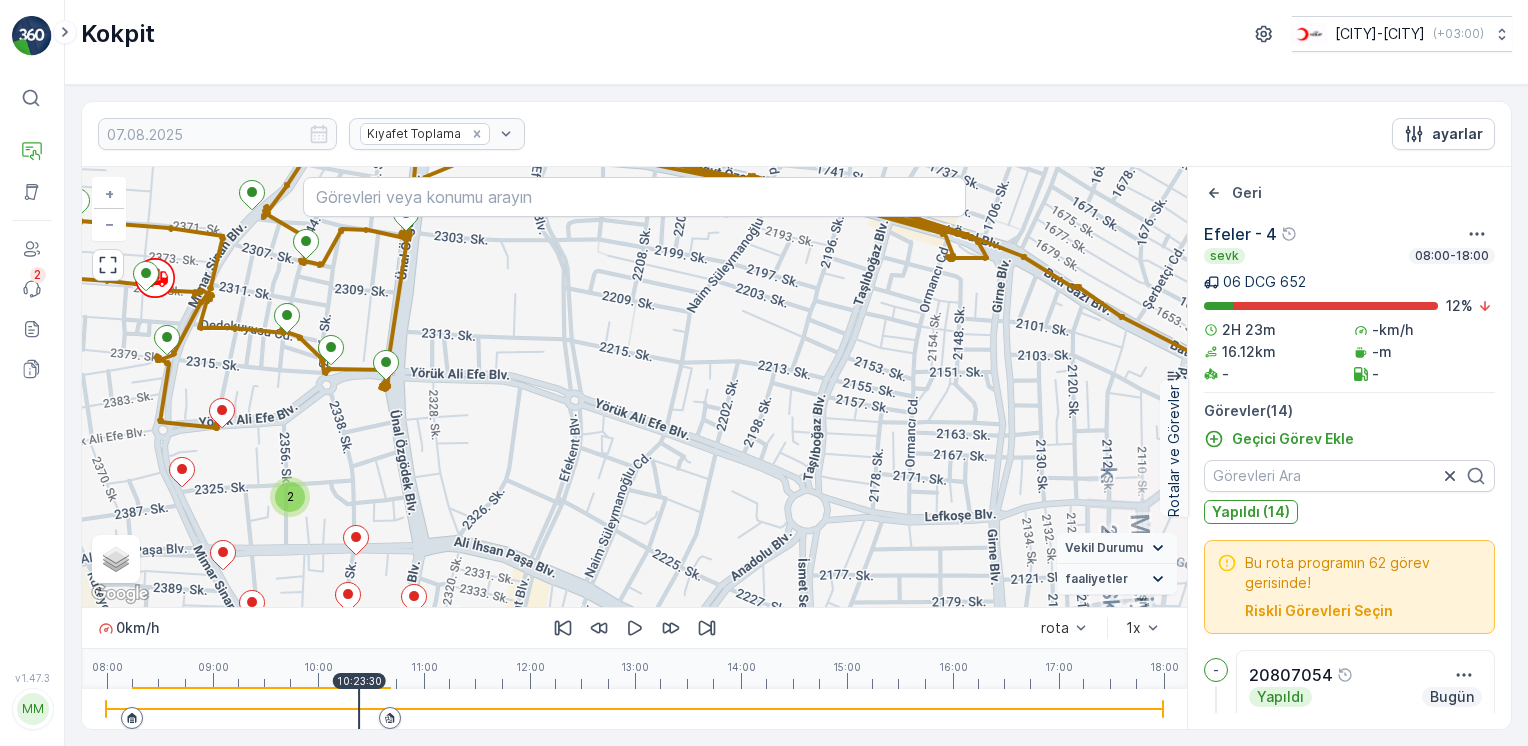 drag, startPoint x: 564, startPoint y: 334, endPoint x: 597, endPoint y: 442, distance: 112.929184 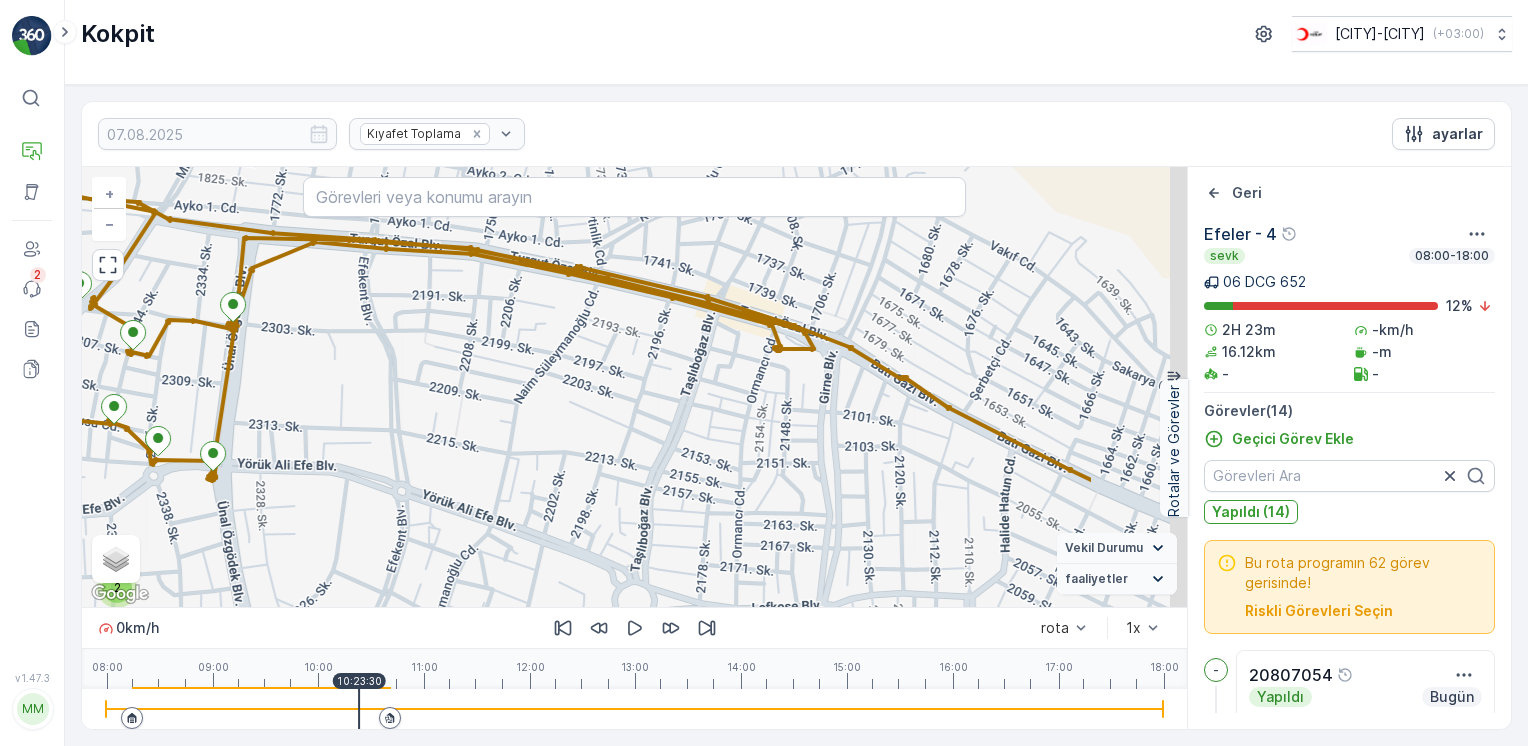 drag, startPoint x: 843, startPoint y: 411, endPoint x: 752, endPoint y: 406, distance: 91.13726 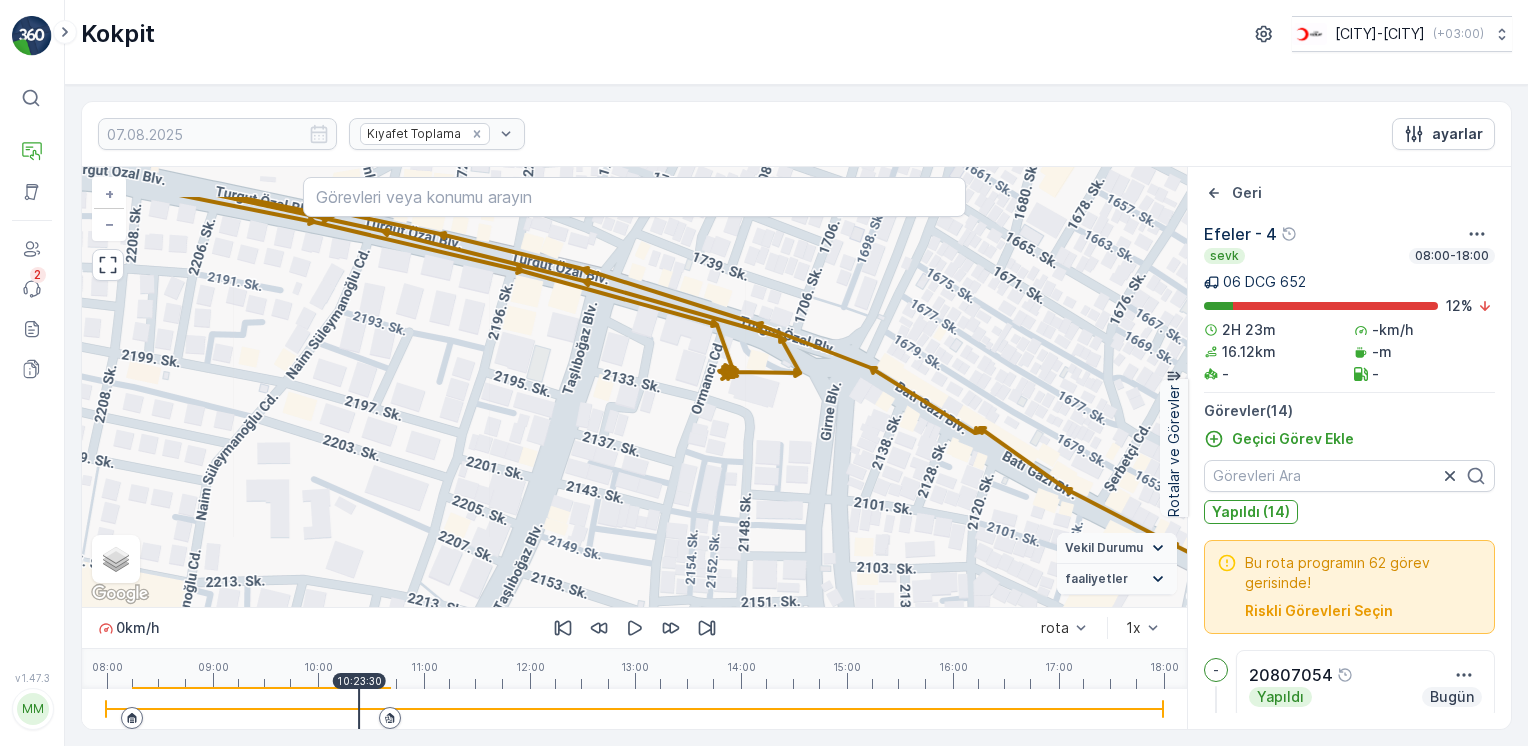 drag, startPoint x: 812, startPoint y: 347, endPoint x: 696, endPoint y: 423, distance: 138.67949 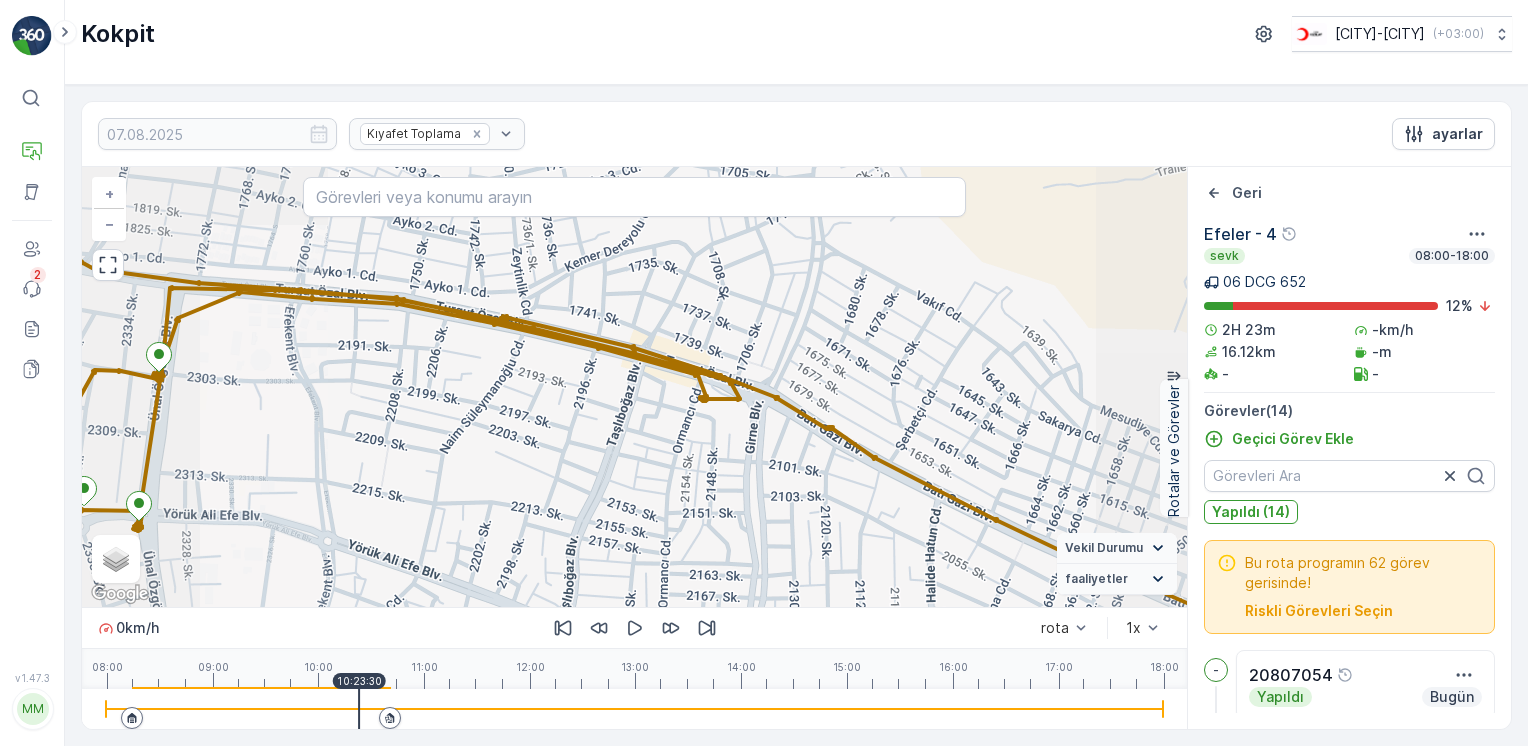 drag, startPoint x: 520, startPoint y: 410, endPoint x: 775, endPoint y: 447, distance: 257.67032 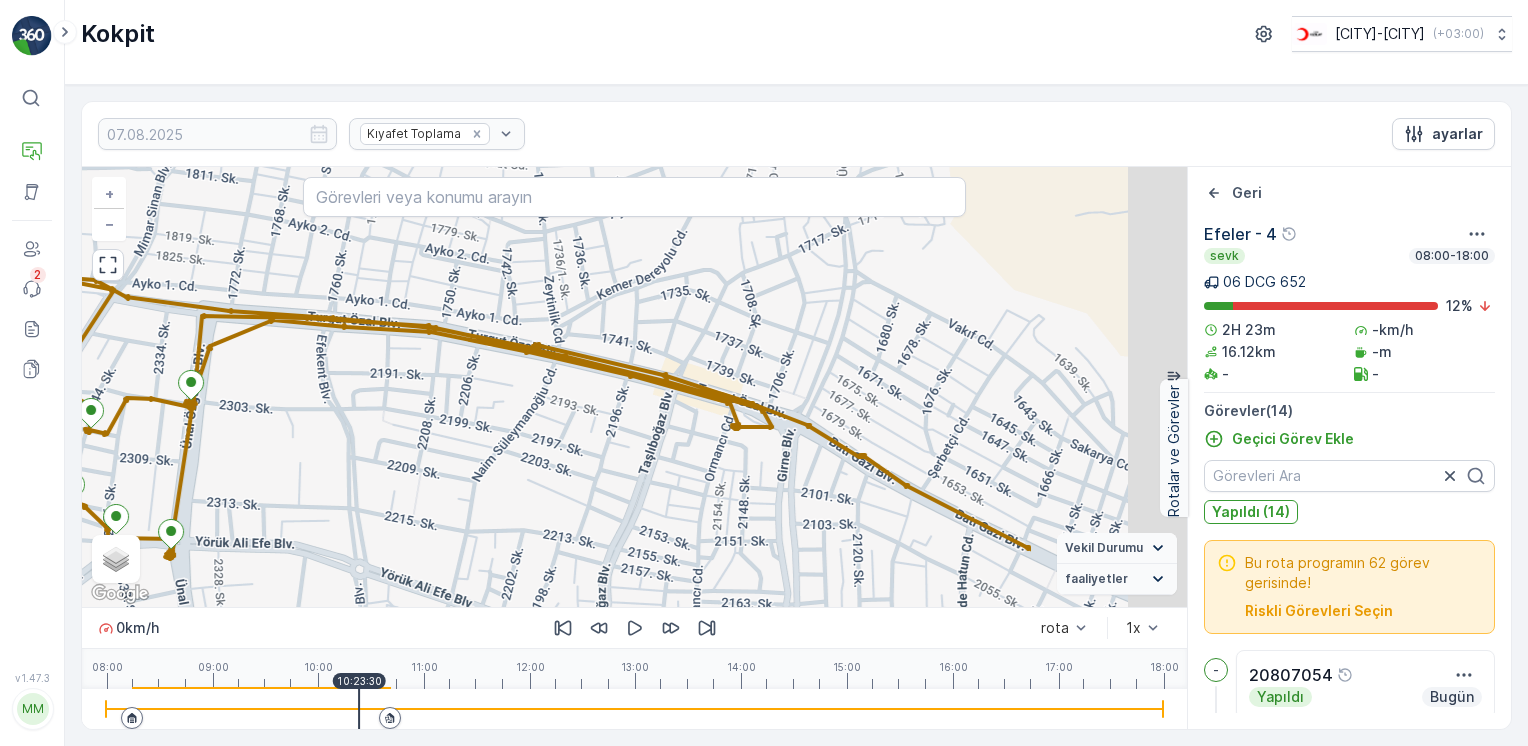 drag, startPoint x: 919, startPoint y: 449, endPoint x: 656, endPoint y: 436, distance: 263.3211 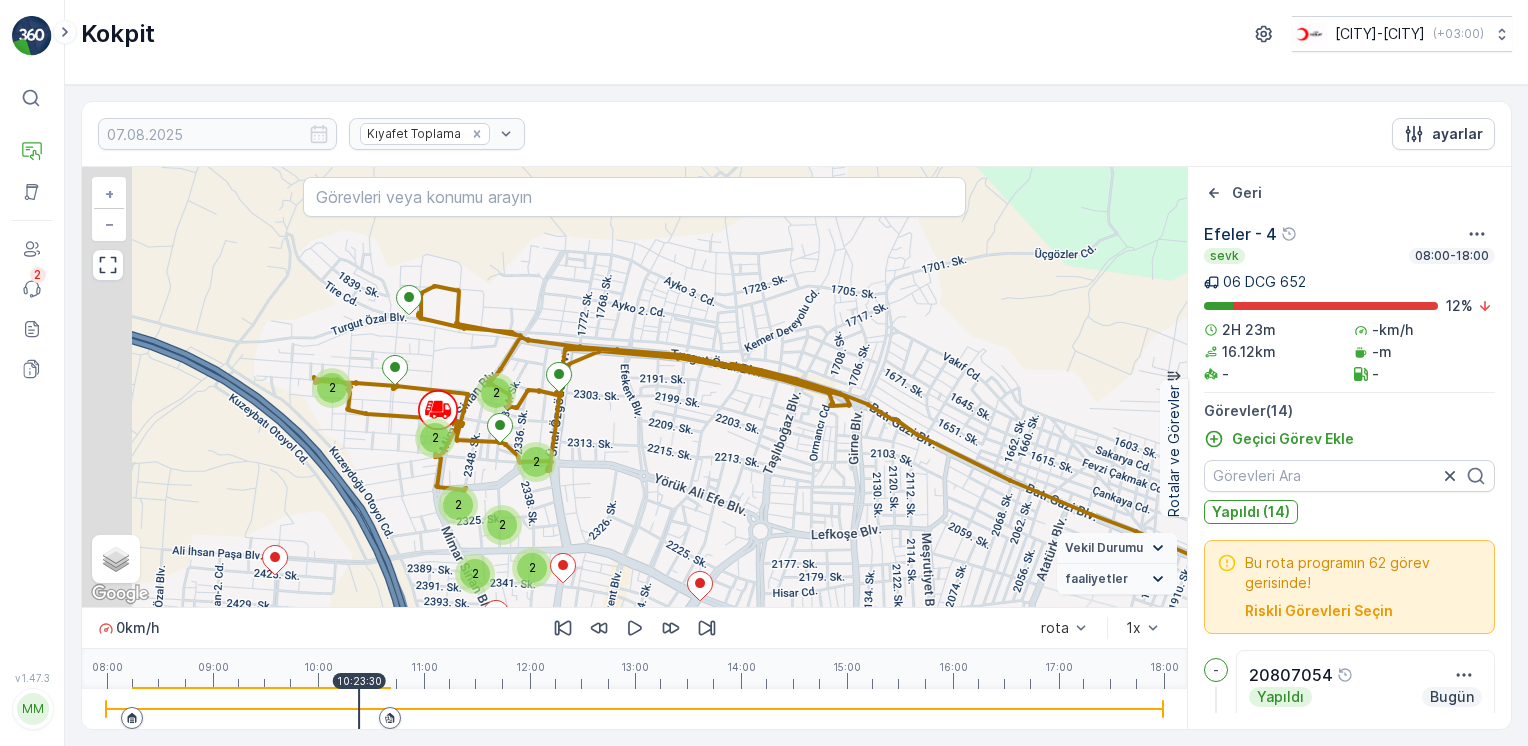 drag, startPoint x: 526, startPoint y: 490, endPoint x: 695, endPoint y: 452, distance: 173.21951 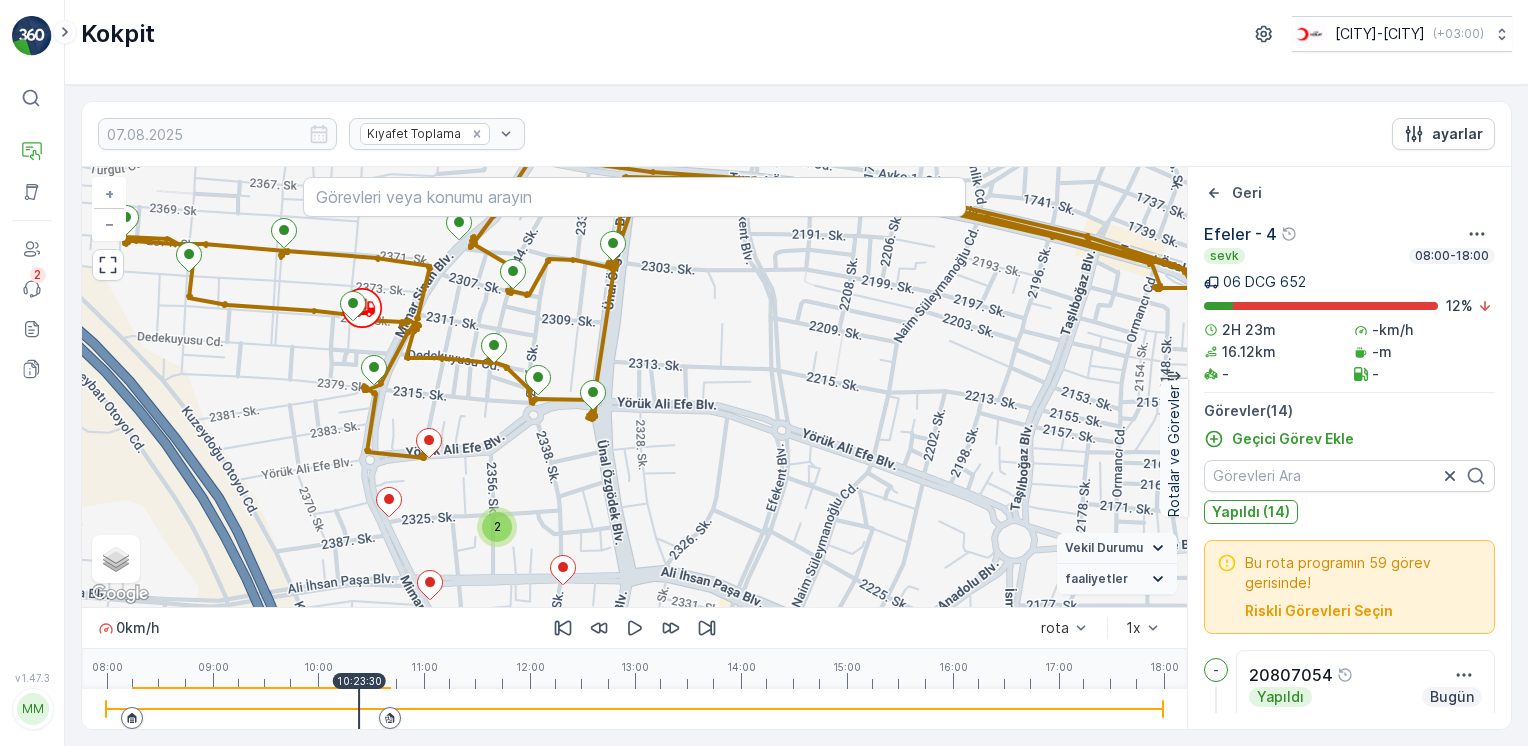 click on "Kokpit Kızılay-Aydın ( +03:00 )" at bounding box center (796, 42) 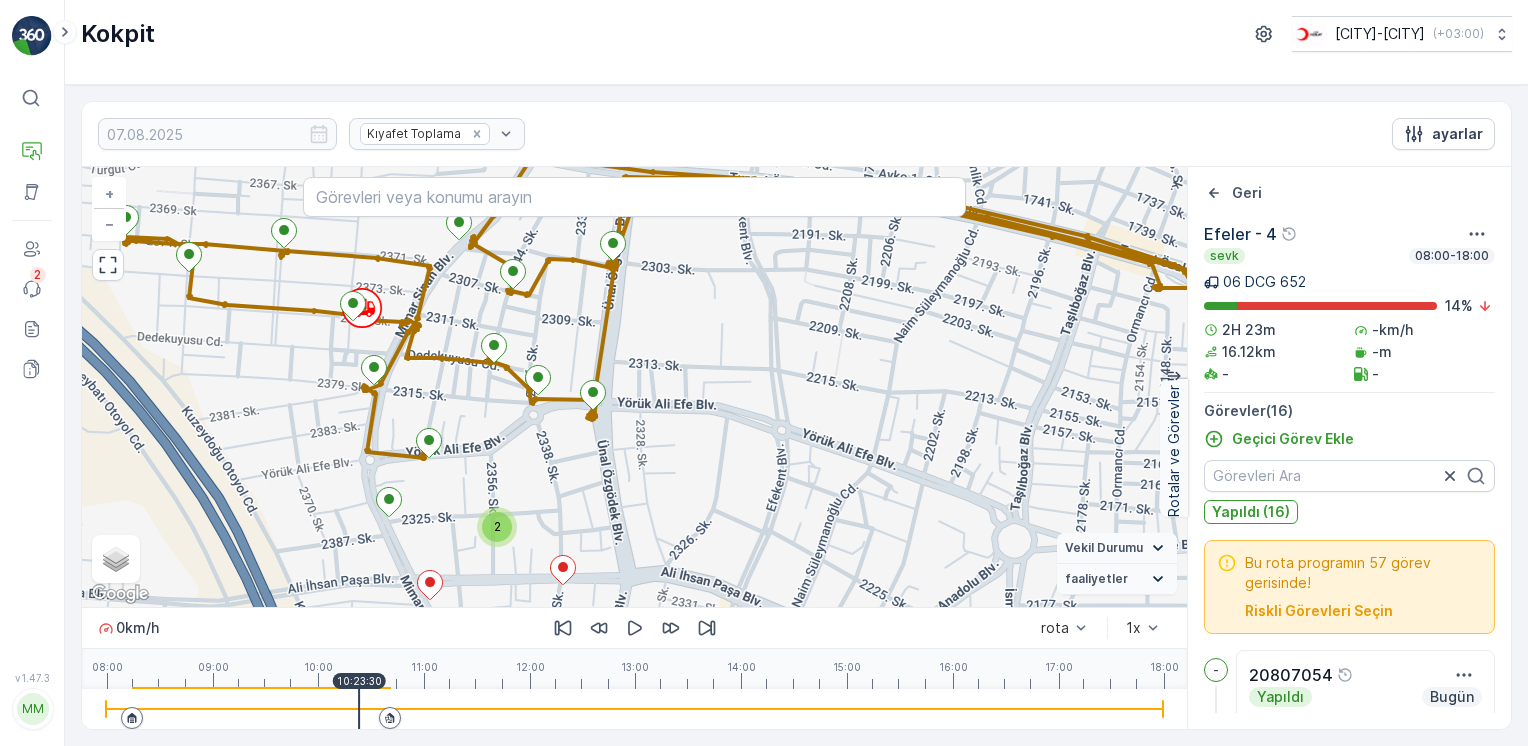 click on "Kokpit Kızılay-Aydın ( +03:00 )" at bounding box center (796, 42) 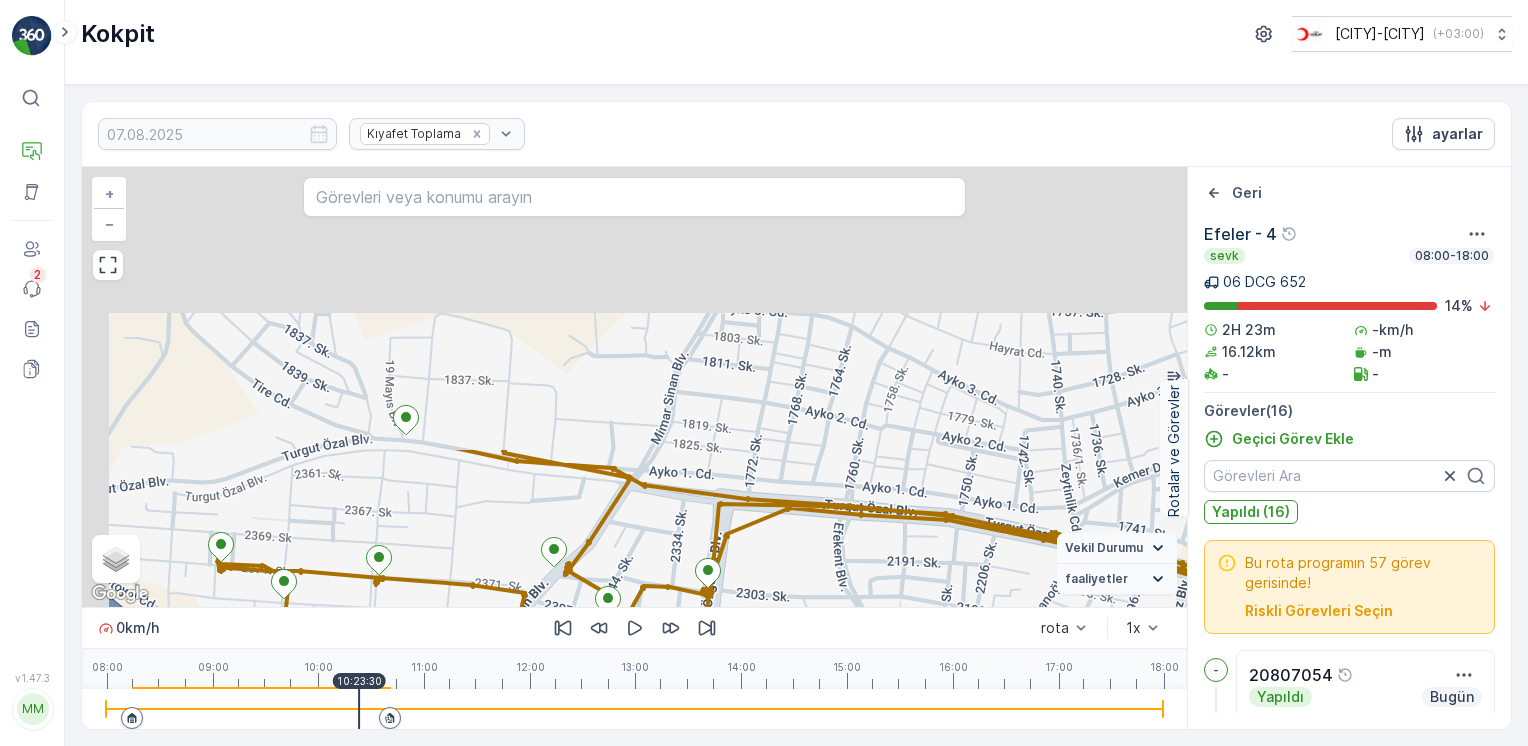 drag, startPoint x: 1256, startPoint y: 541, endPoint x: 1507, endPoint y: 789, distance: 352.85266 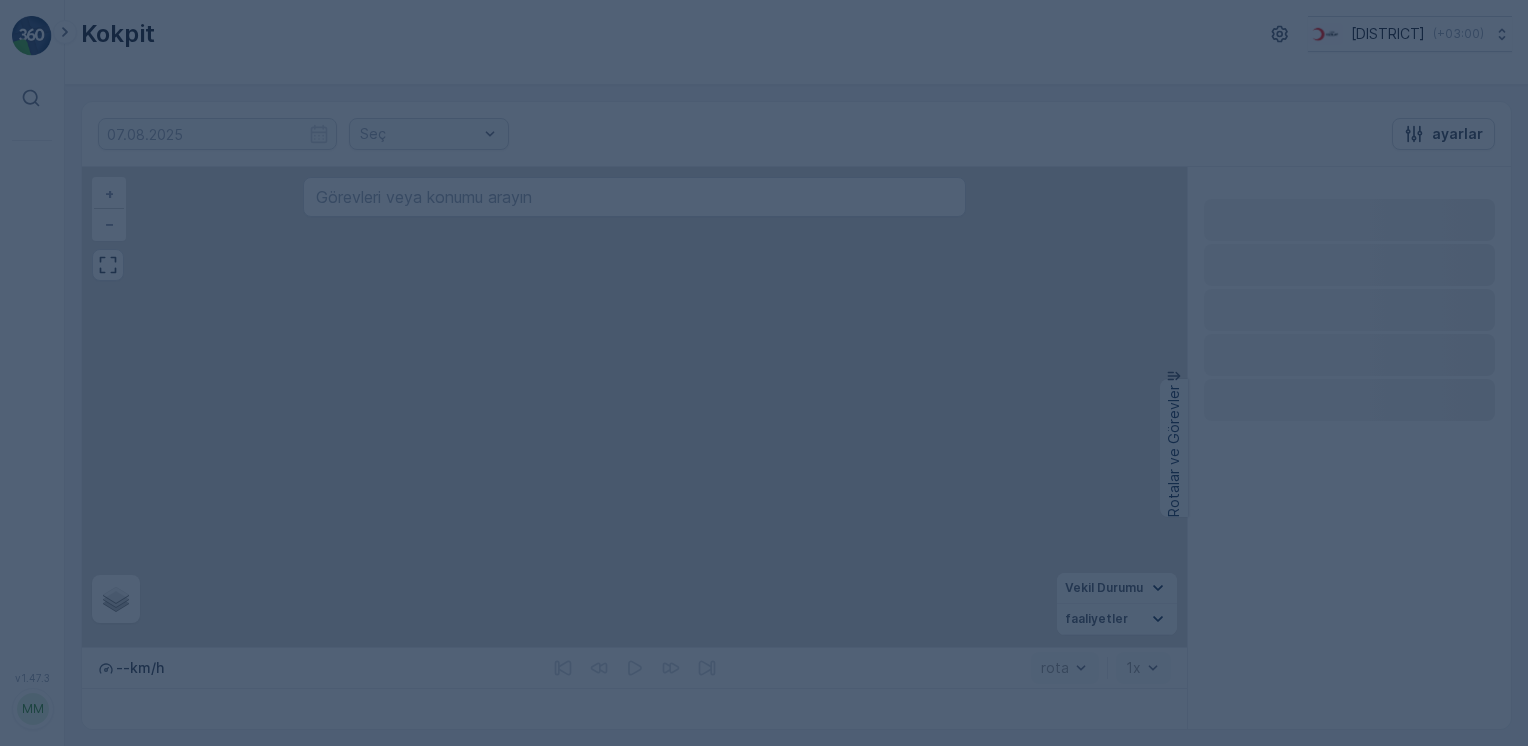 scroll, scrollTop: 0, scrollLeft: 0, axis: both 